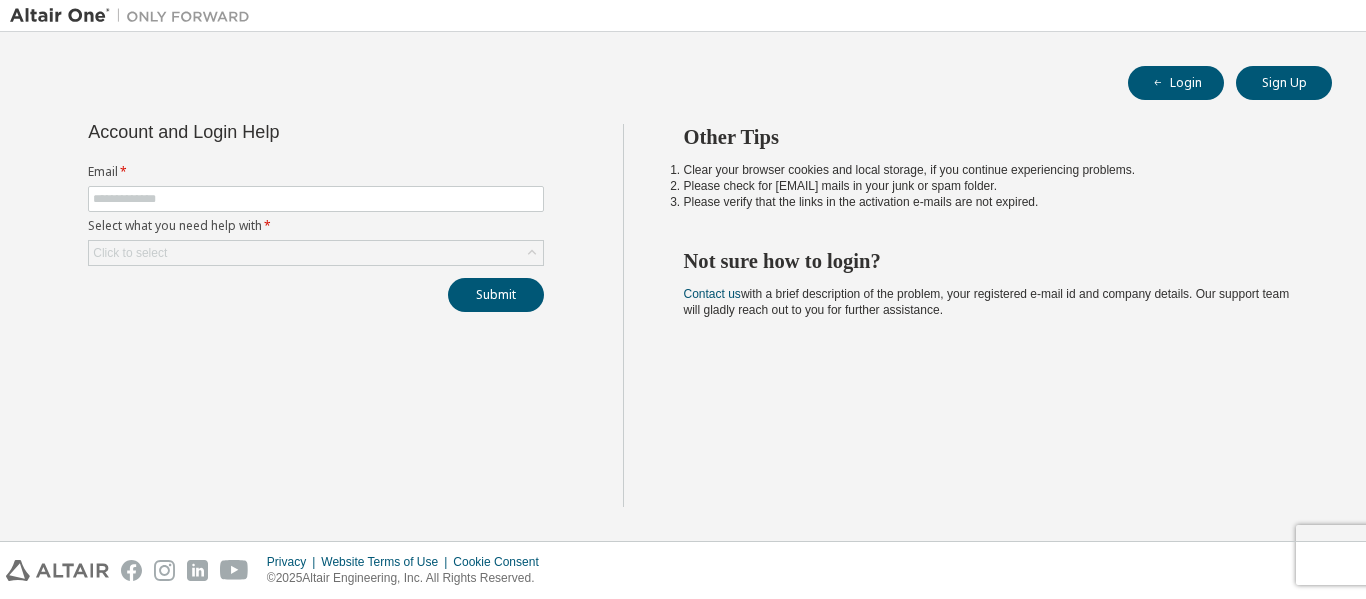 scroll, scrollTop: 0, scrollLeft: 0, axis: both 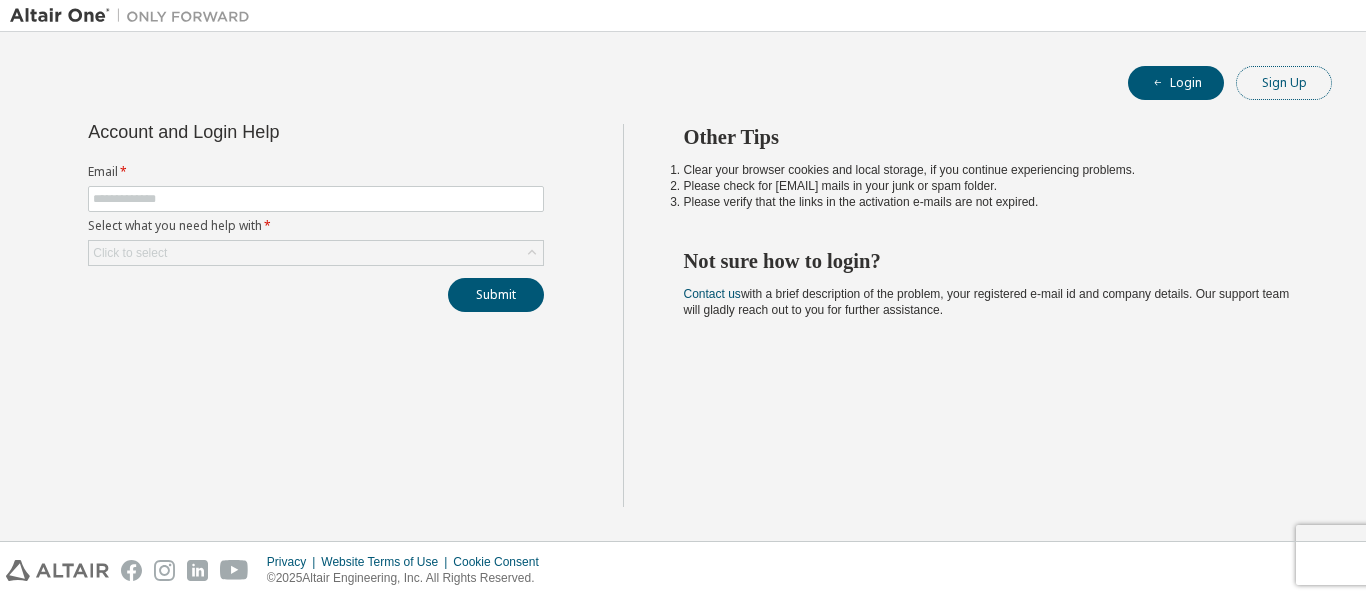 click on "Sign Up" at bounding box center [1284, 83] 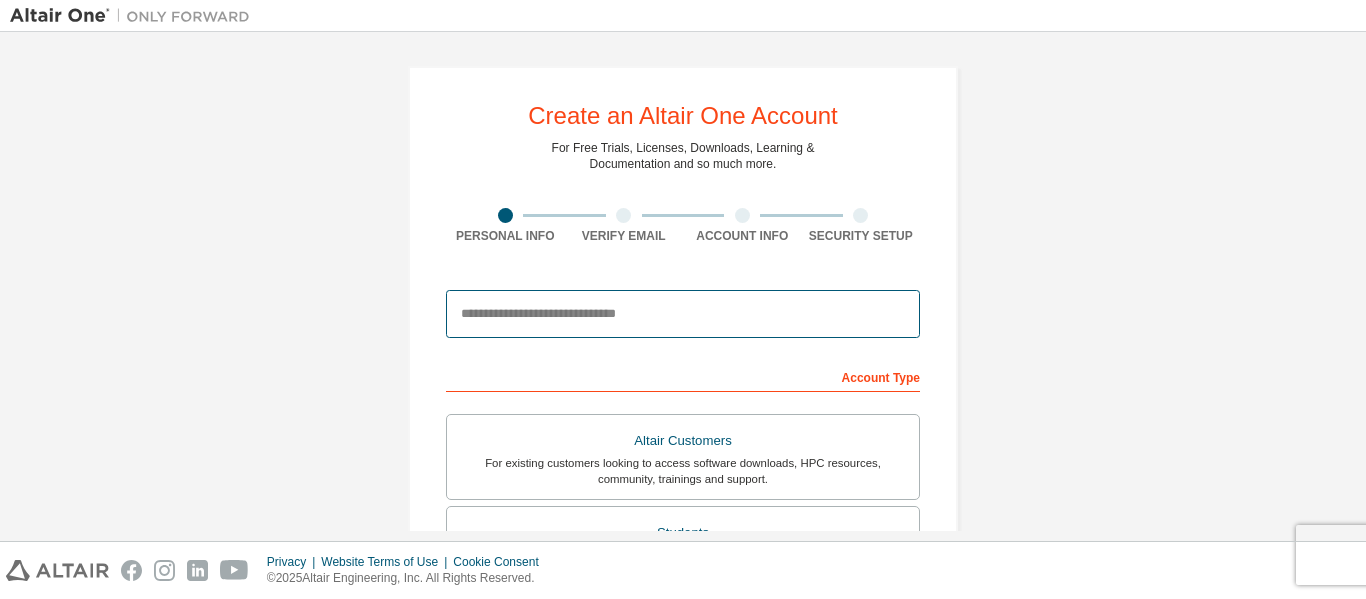 click at bounding box center [683, 314] 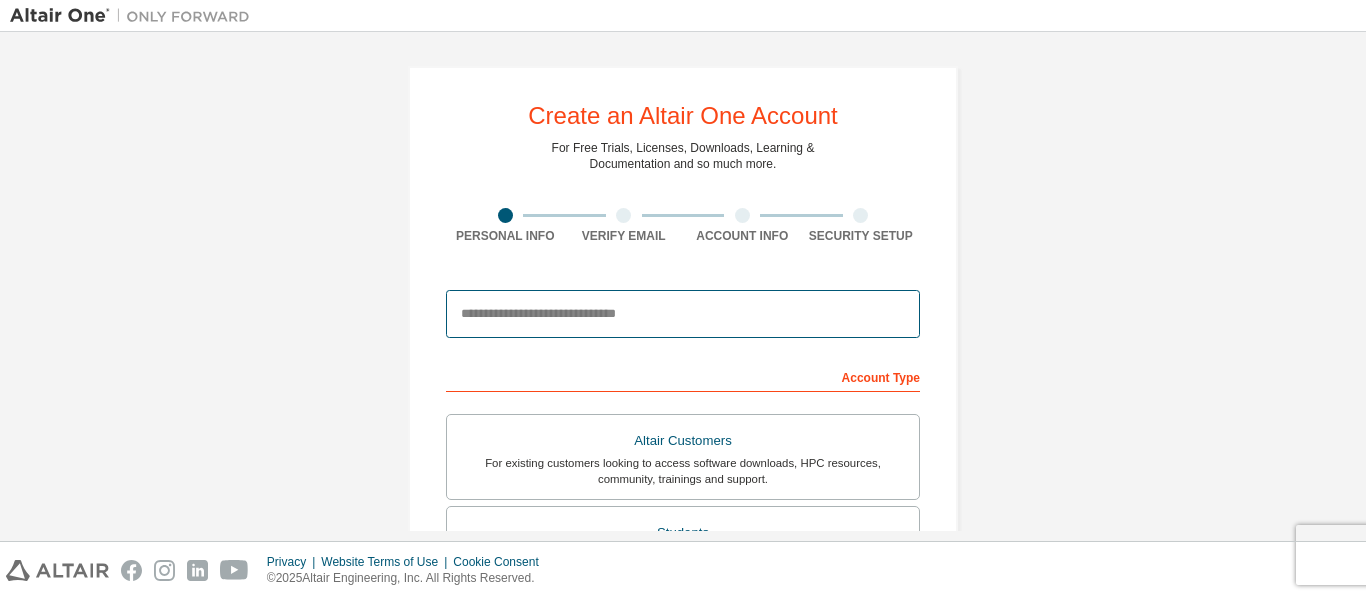 type on "**********" 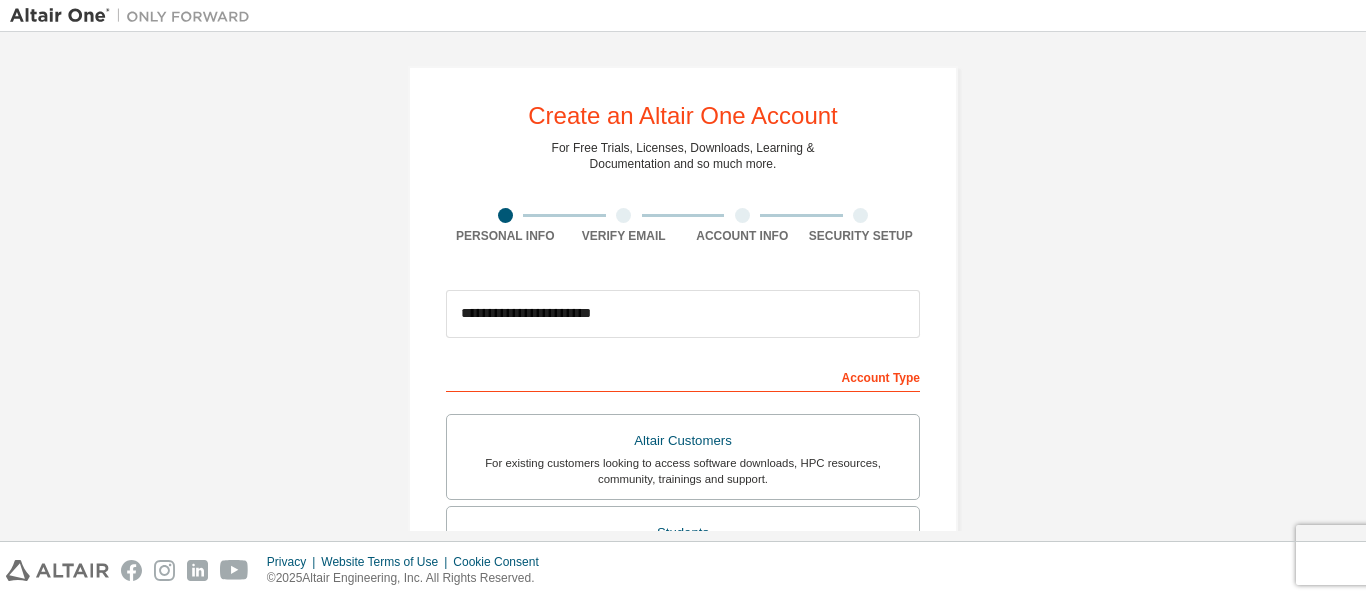 type on "********" 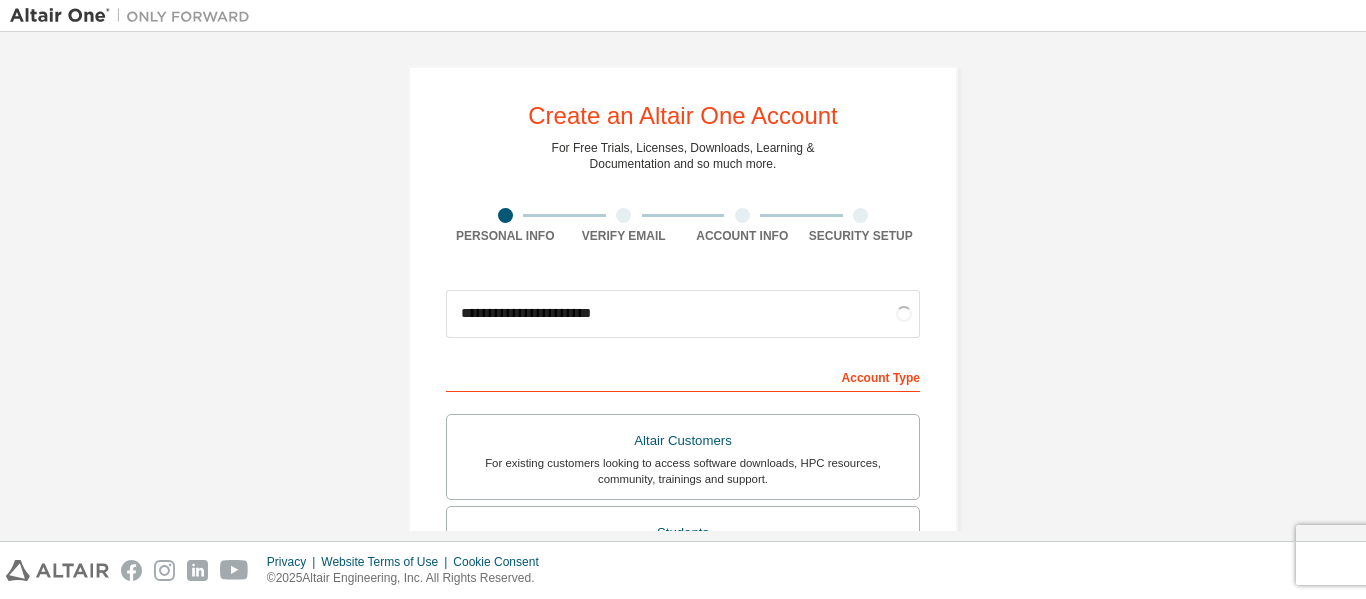click on "**********" at bounding box center (683, 286) 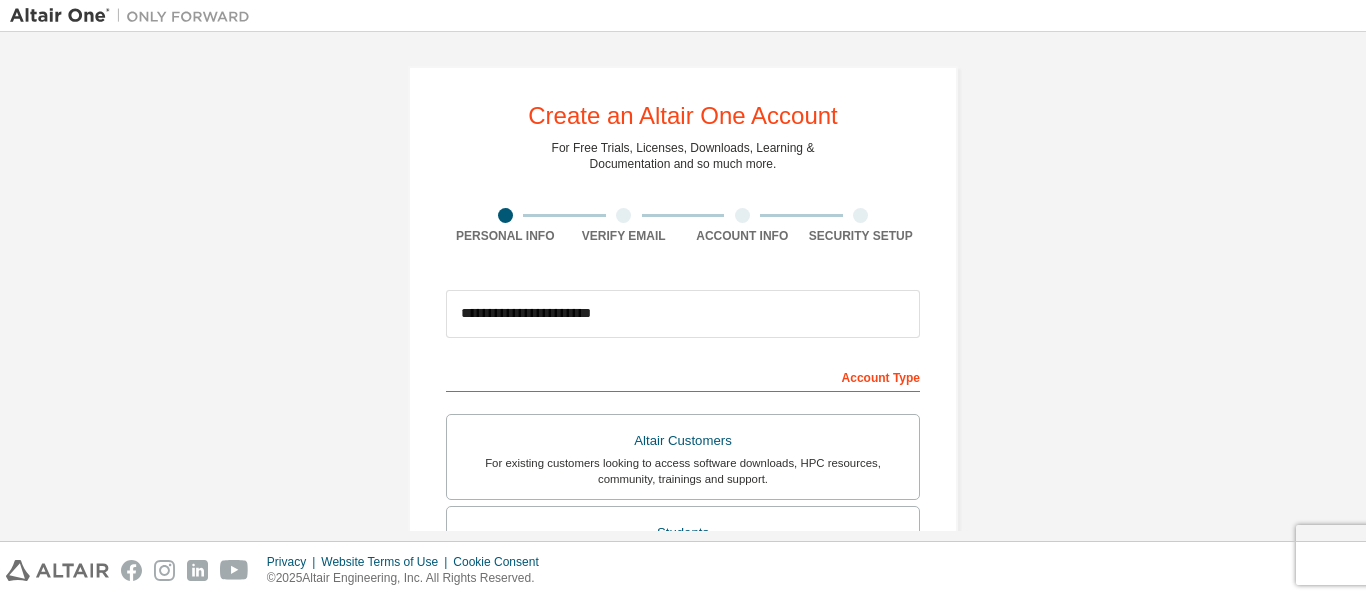 click on "**********" at bounding box center [683, 571] 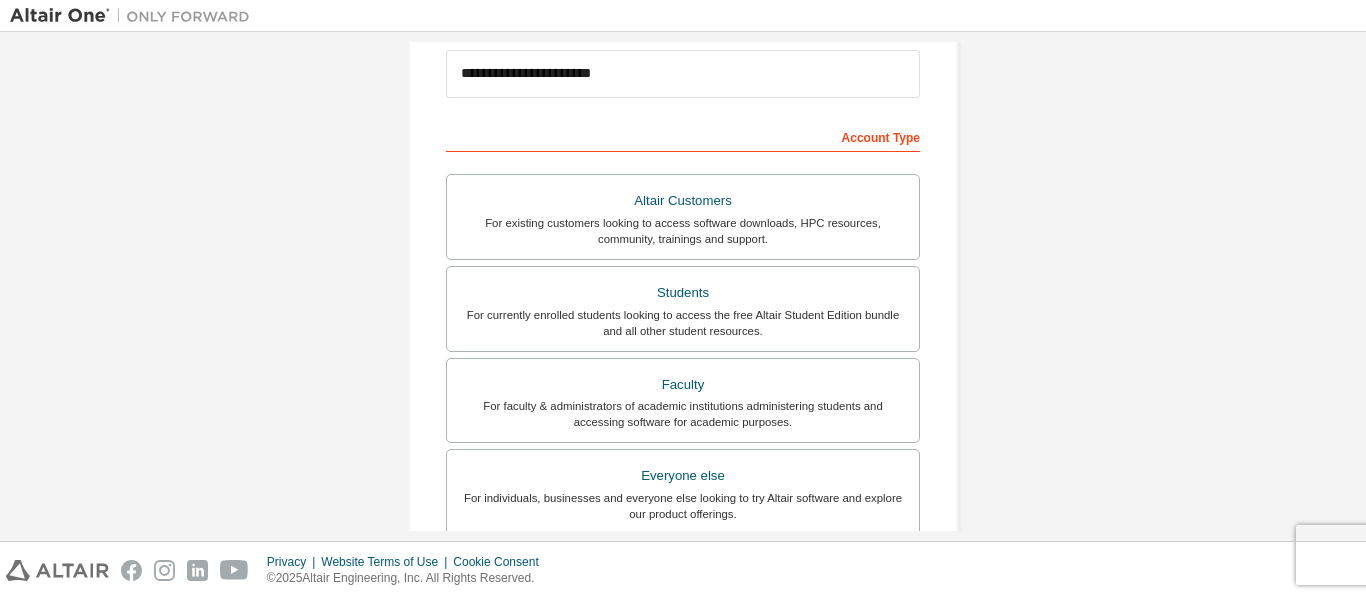 scroll, scrollTop: 280, scrollLeft: 0, axis: vertical 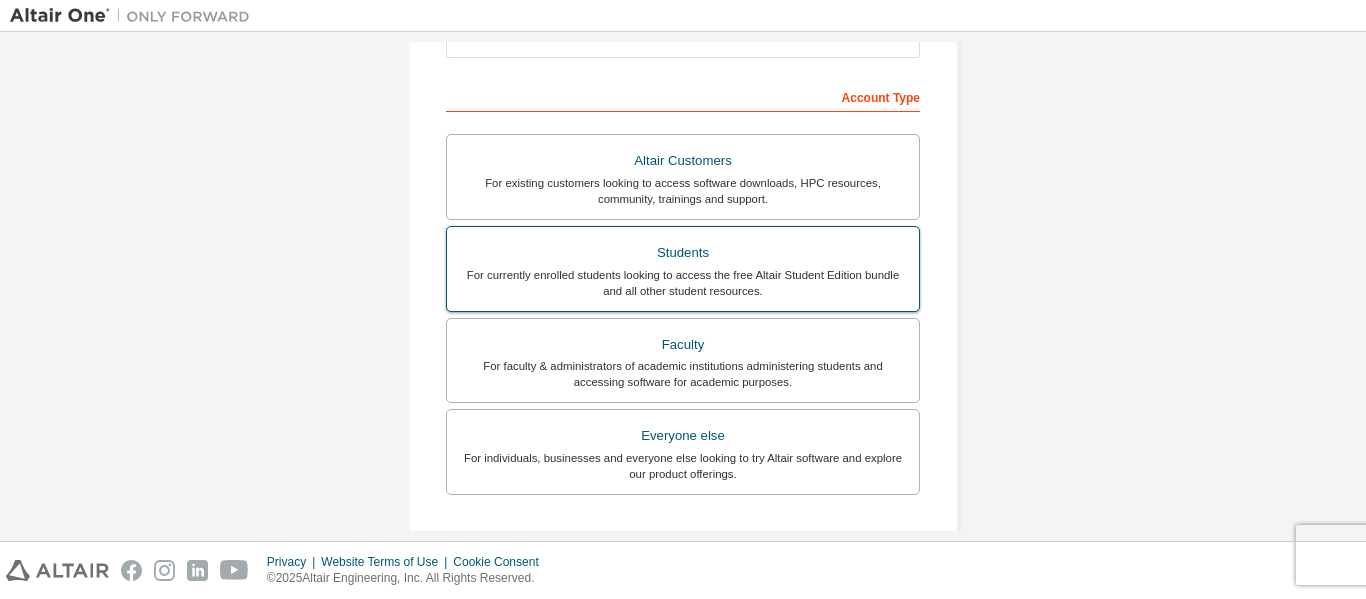 click on "For currently enrolled students looking to access the free Altair Student Edition bundle and all other student resources." at bounding box center [683, 283] 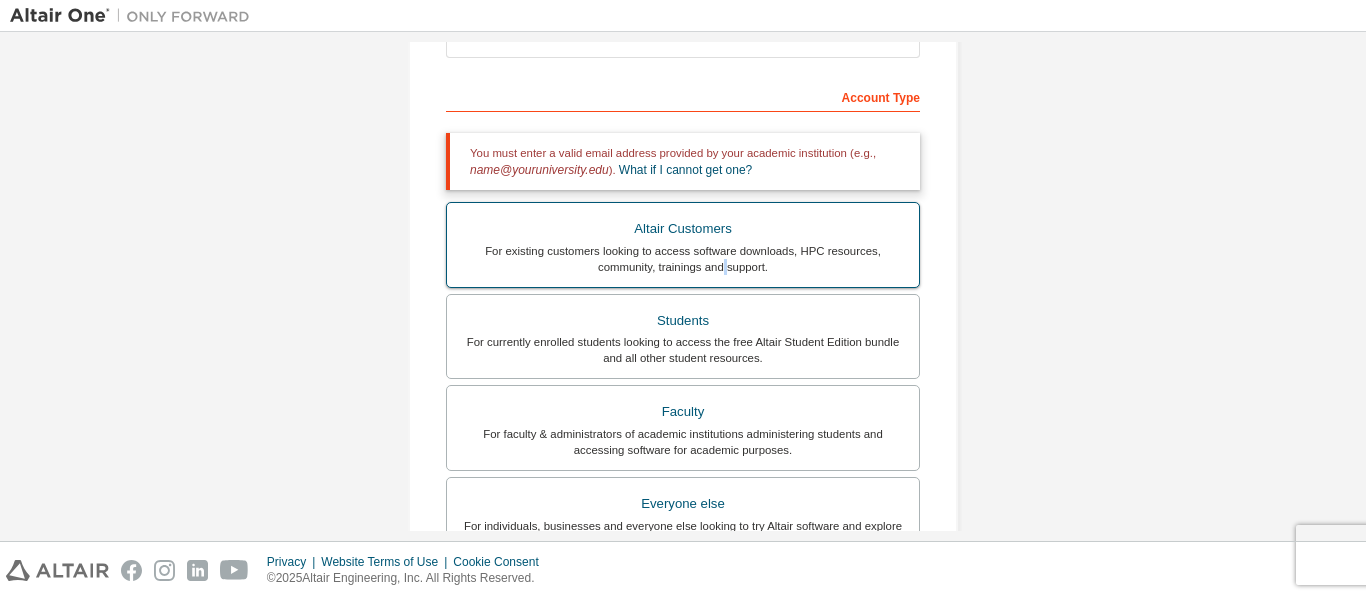 click on "Altair Customers For existing customers looking to access software downloads, HPC resources, community, trainings and support." at bounding box center [683, 245] 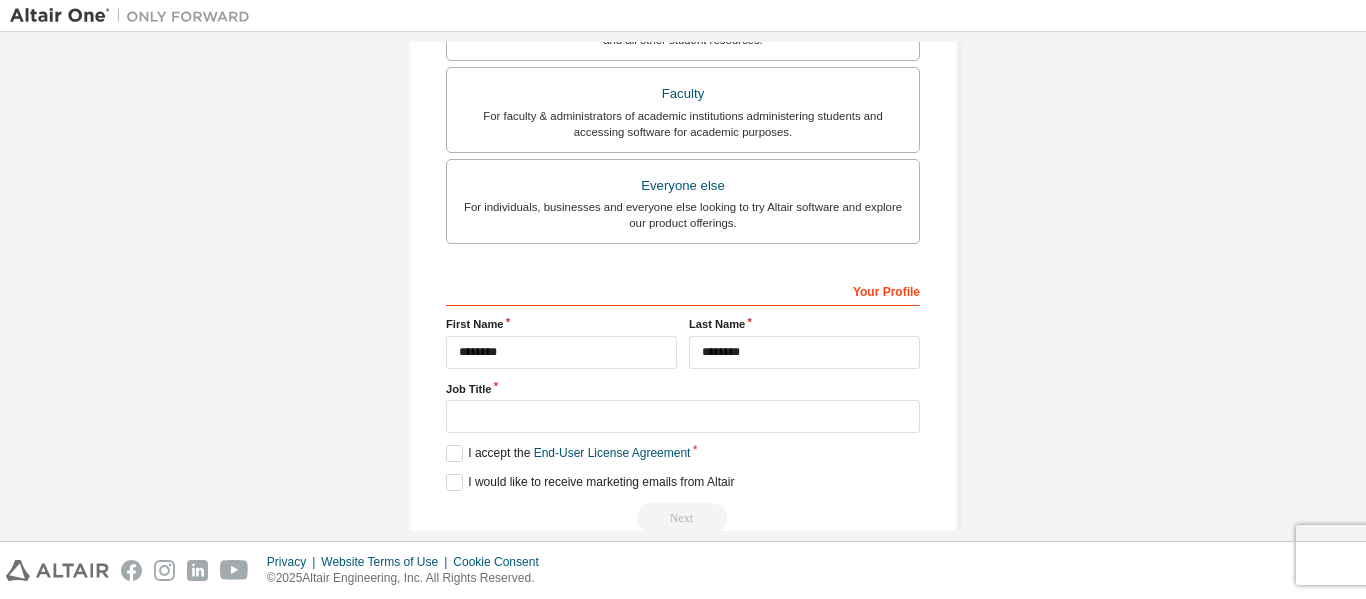 scroll, scrollTop: 600, scrollLeft: 0, axis: vertical 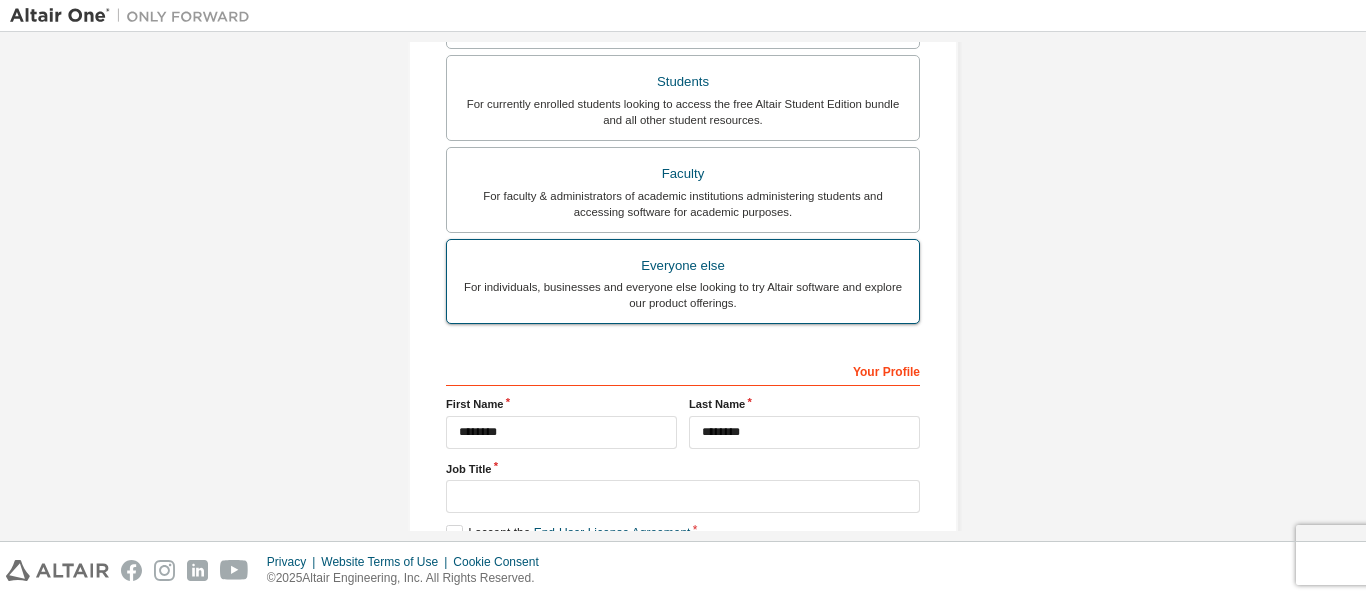 click on "Everyone else" at bounding box center [683, 266] 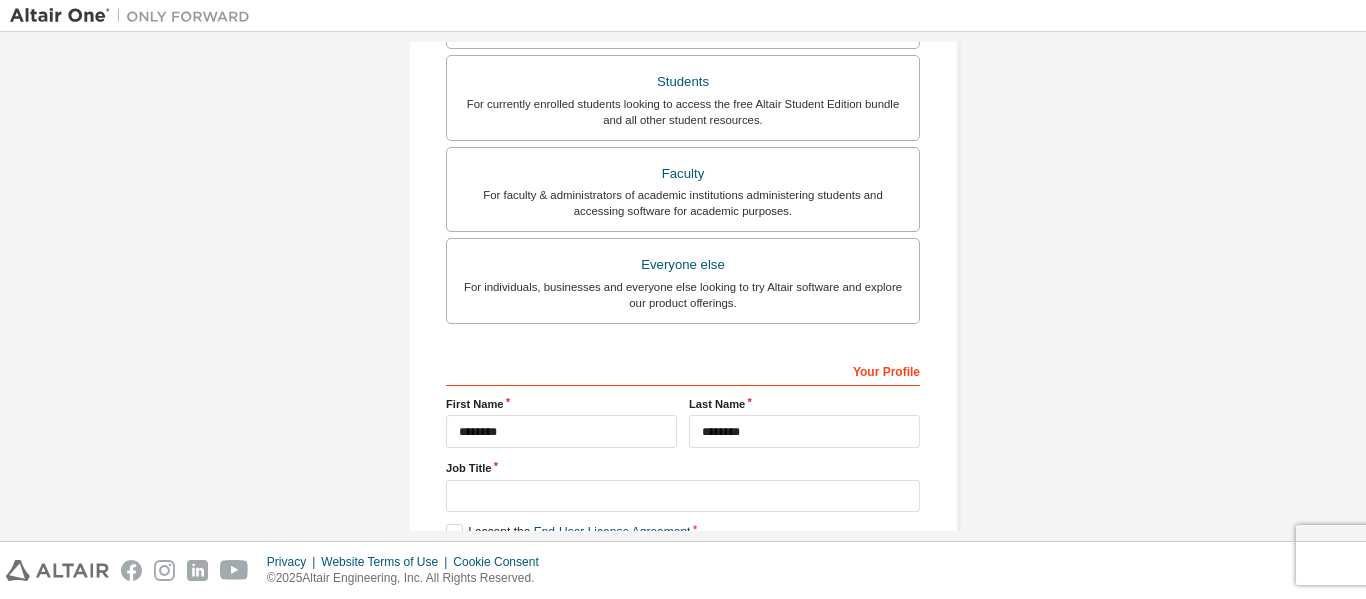 click on "**********" at bounding box center (683, 120) 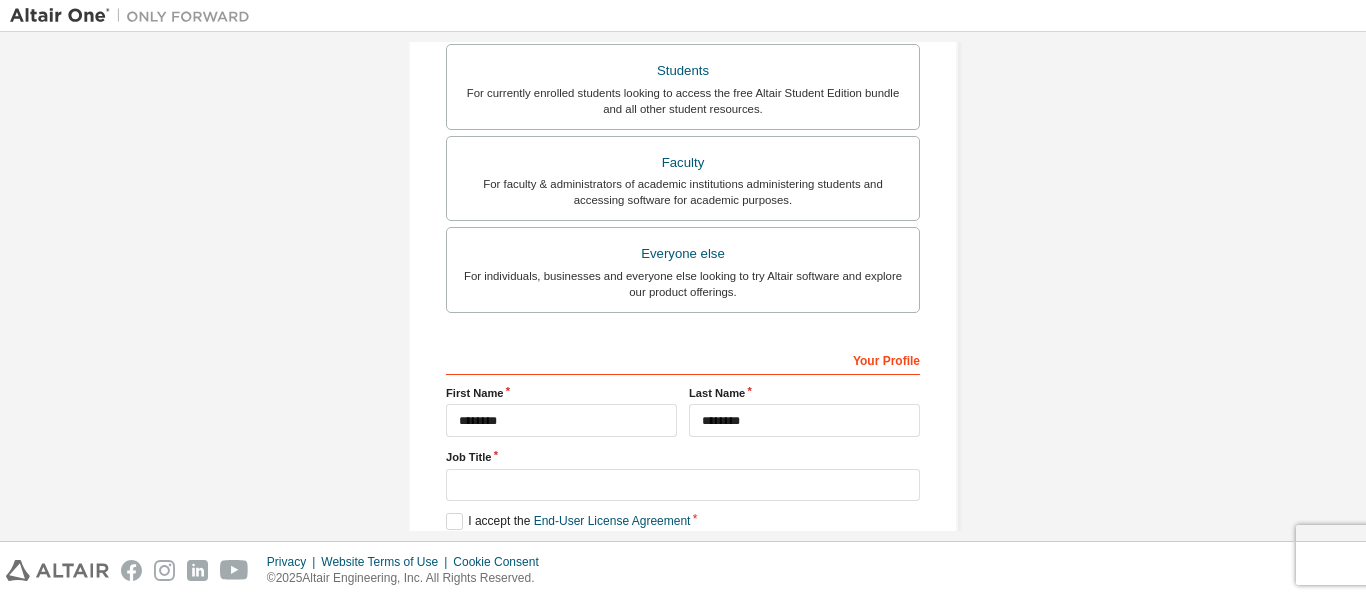 scroll, scrollTop: 570, scrollLeft: 0, axis: vertical 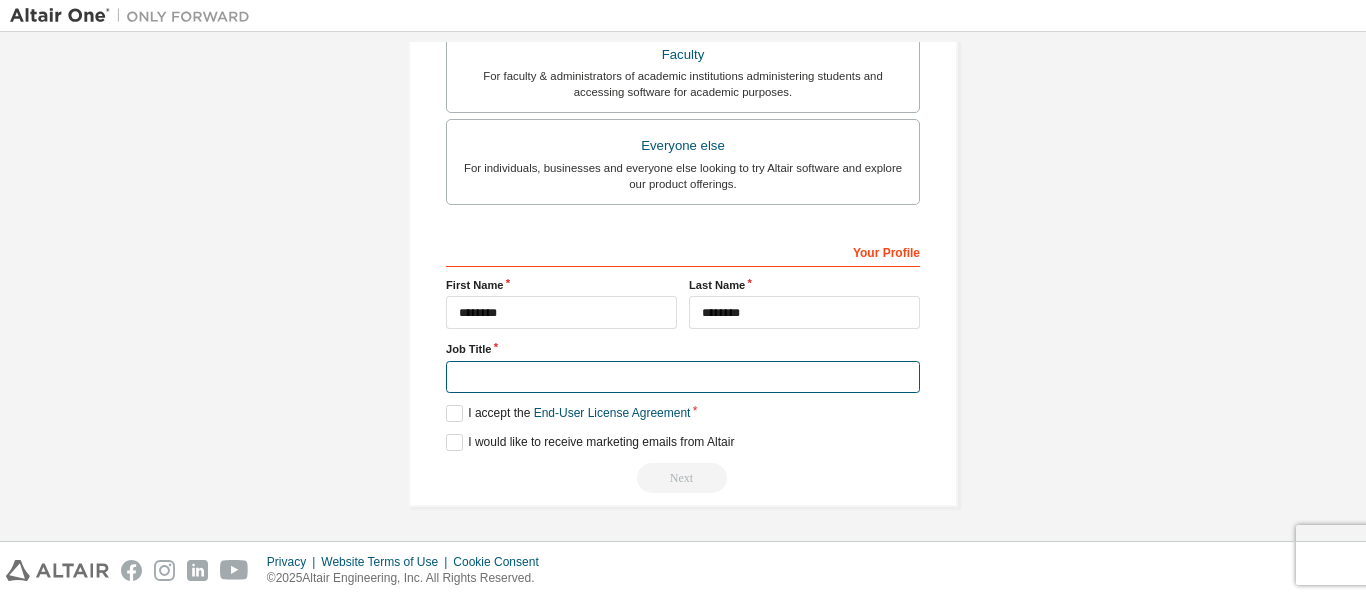 click at bounding box center [683, 377] 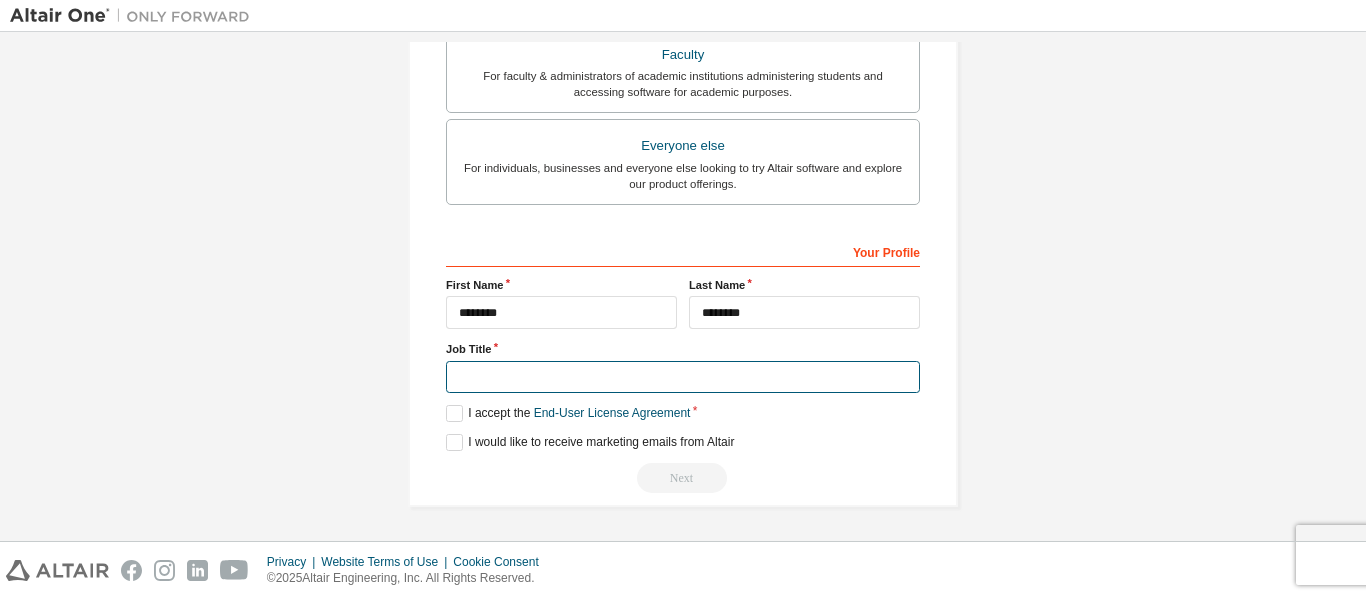 click at bounding box center (683, 377) 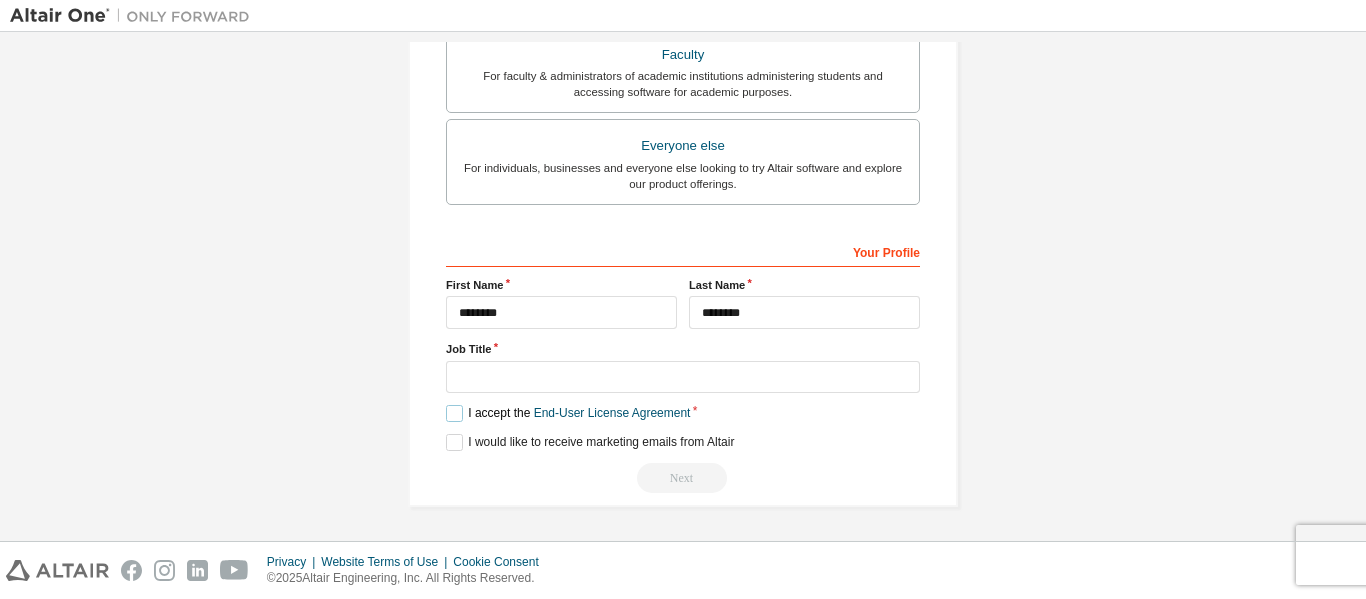 click on "I accept the    End-User License Agreement" at bounding box center [568, 413] 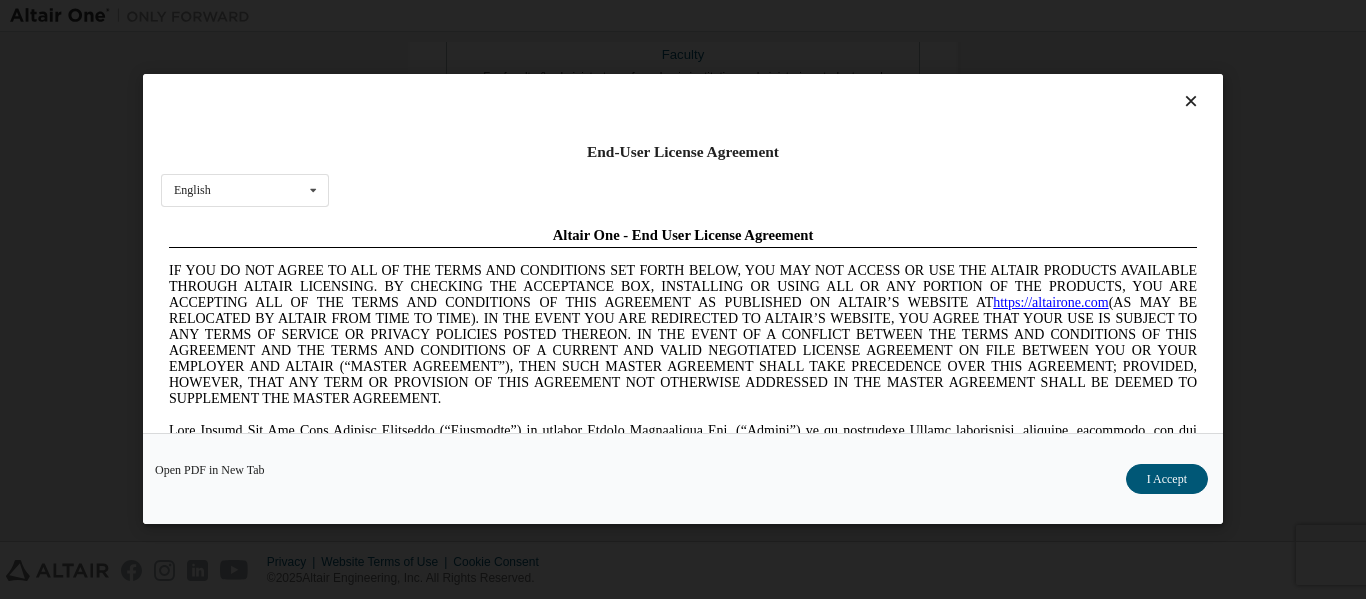 scroll, scrollTop: 0, scrollLeft: 0, axis: both 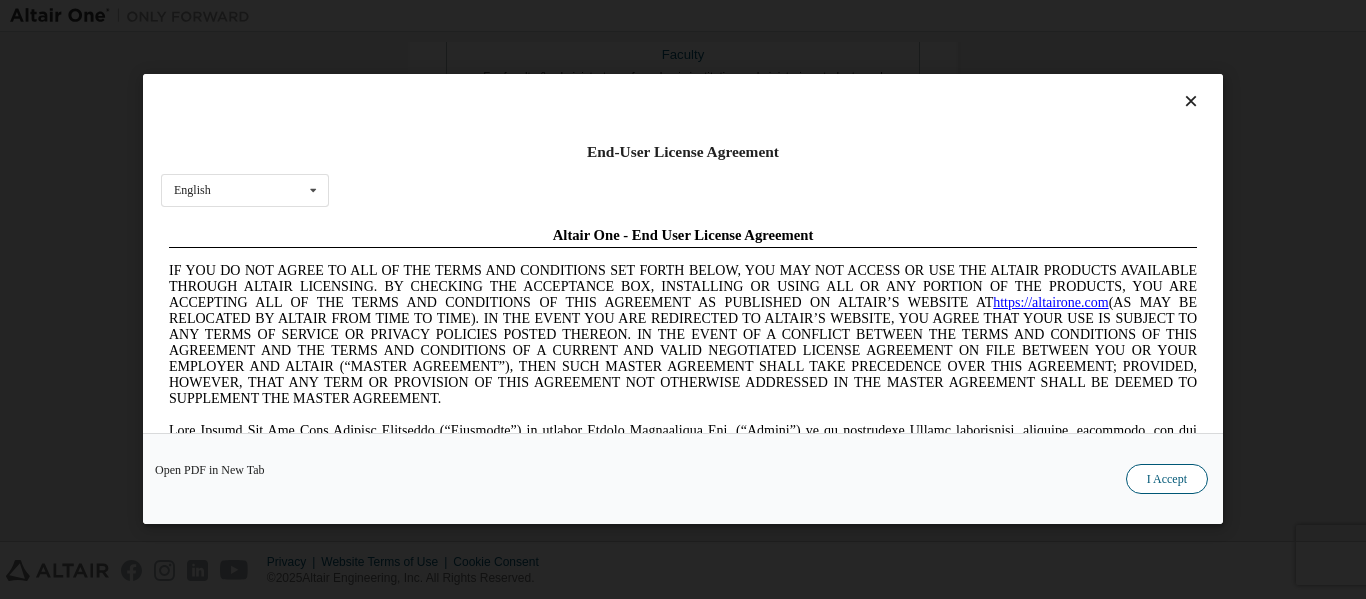 click on "I Accept" at bounding box center [1167, 480] 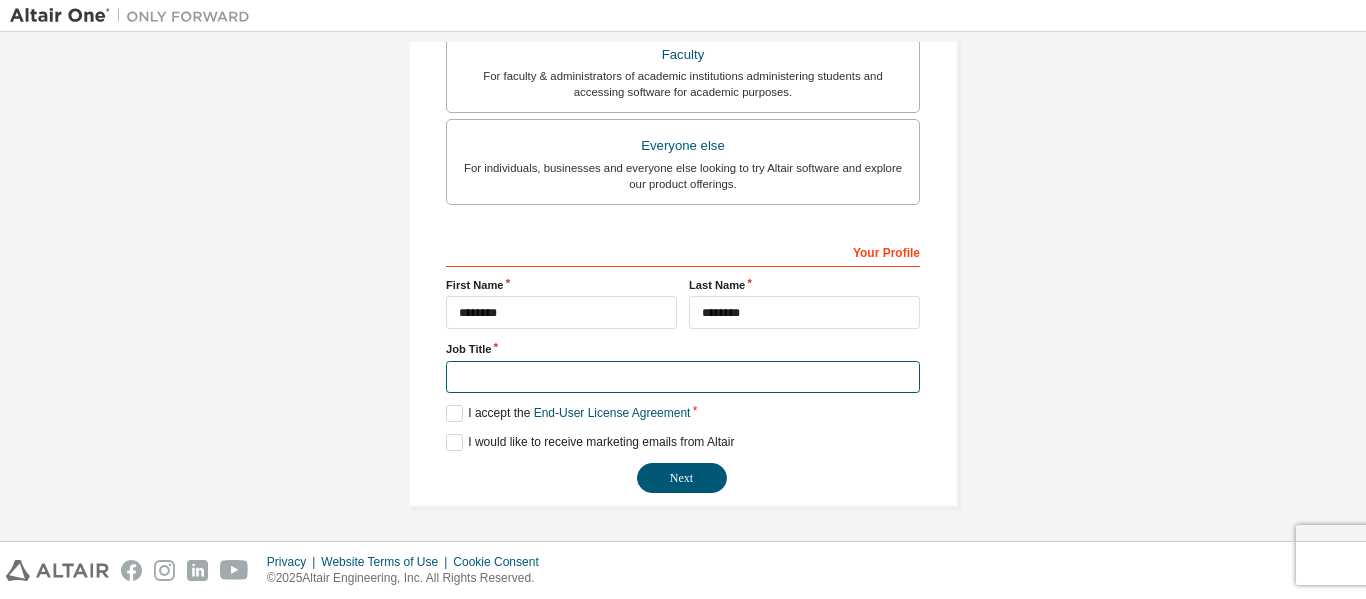 click at bounding box center (683, 377) 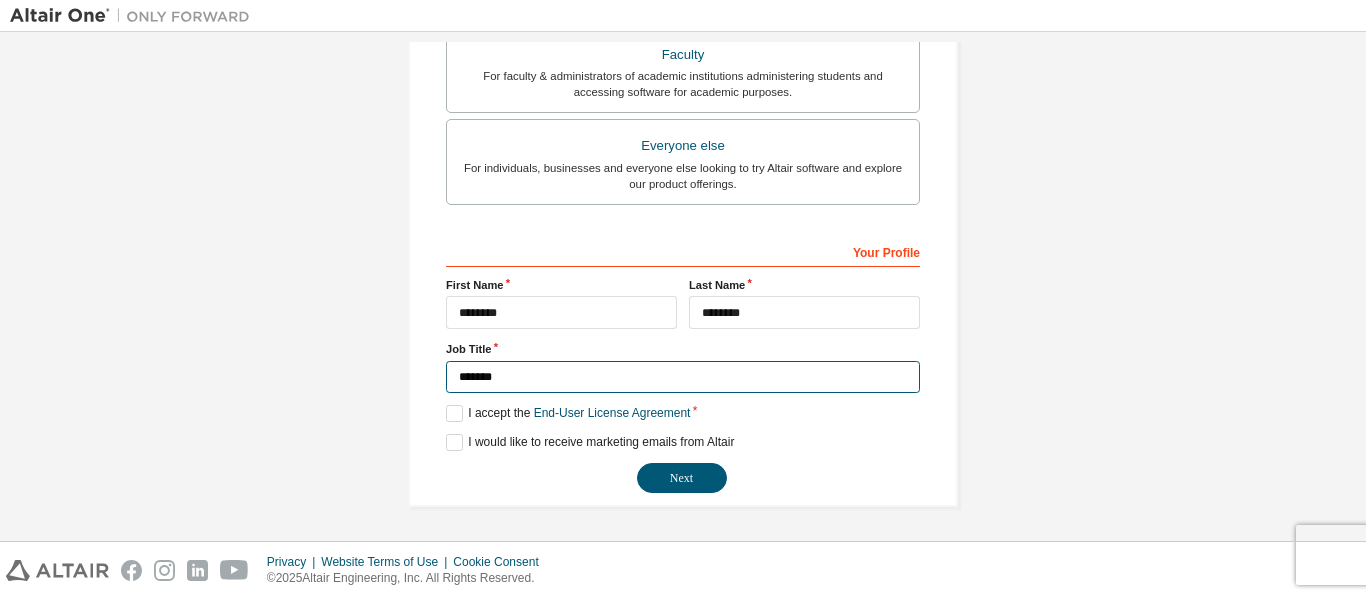 type on "*******" 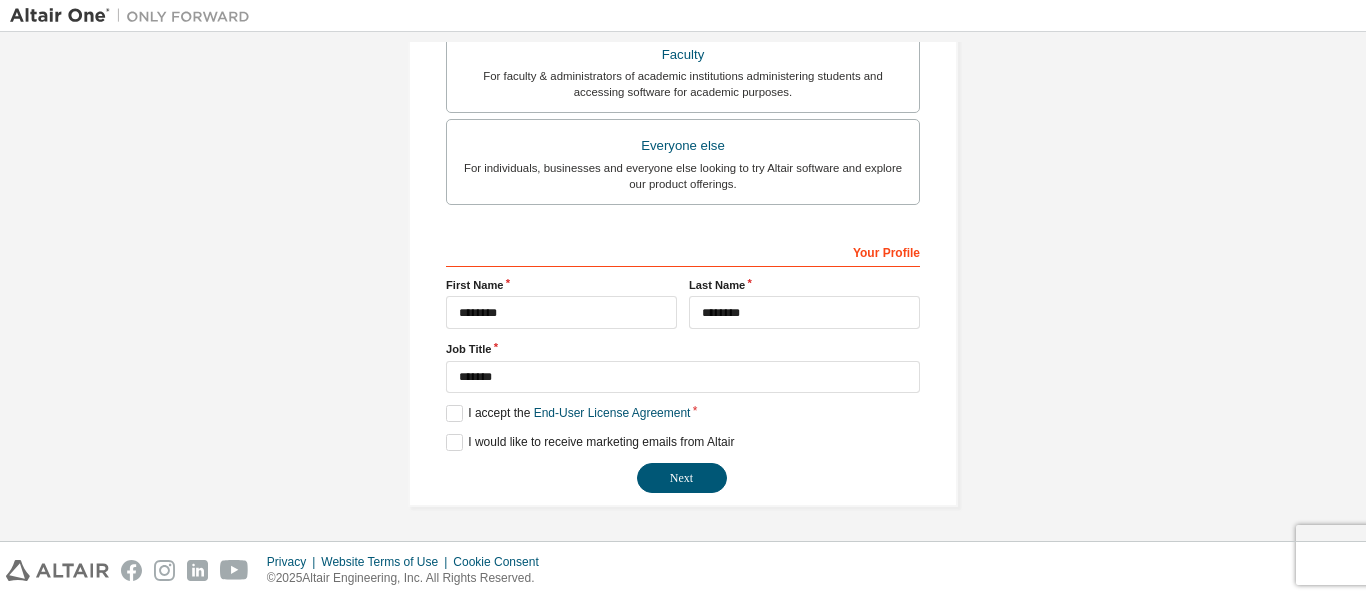click on "**********" at bounding box center [683, 286] 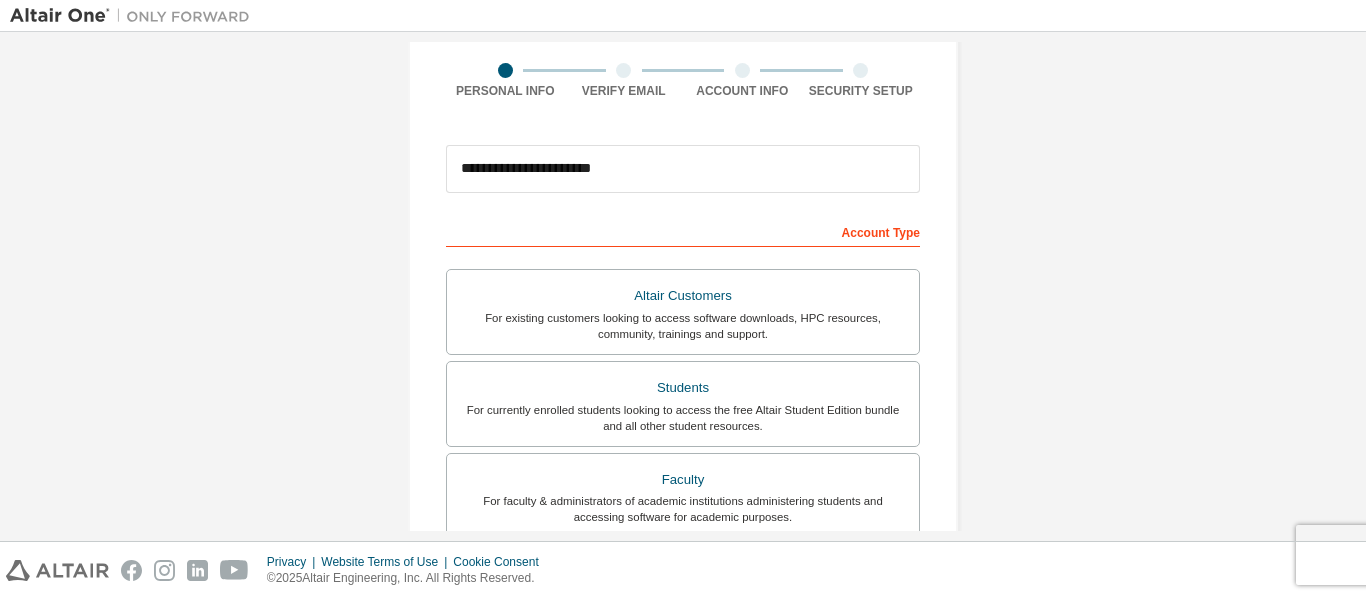 scroll, scrollTop: 142, scrollLeft: 0, axis: vertical 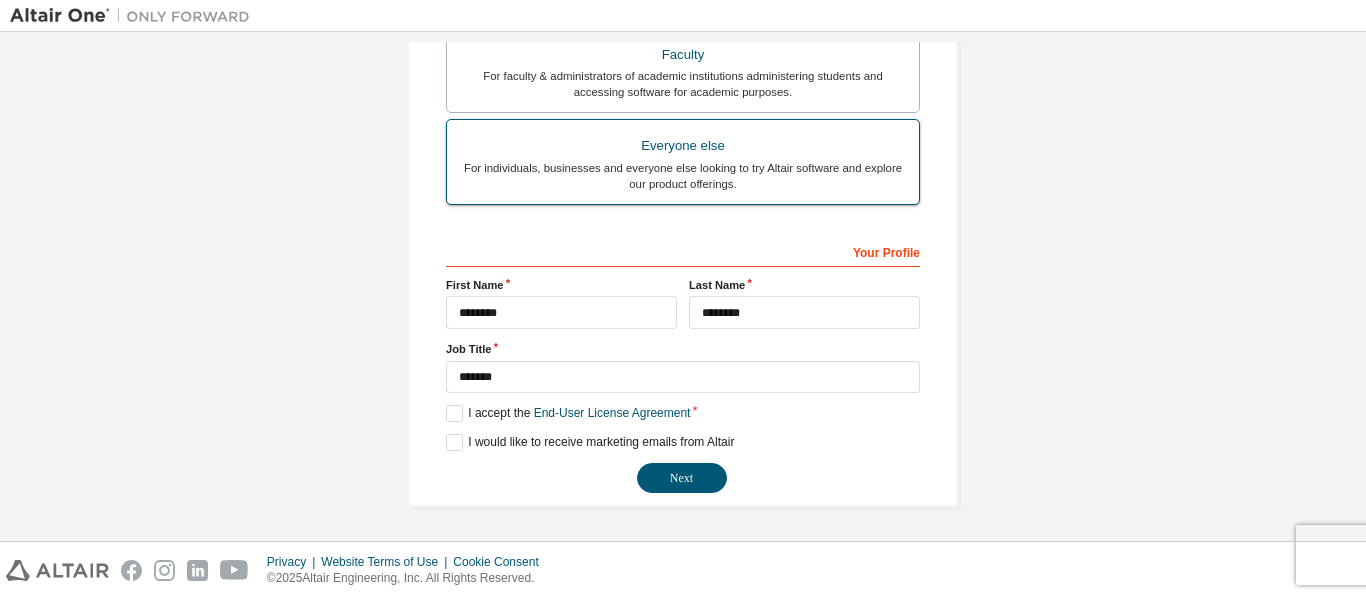 click on "For individuals, businesses and everyone else looking to try Altair software and explore our product offerings." at bounding box center (683, 176) 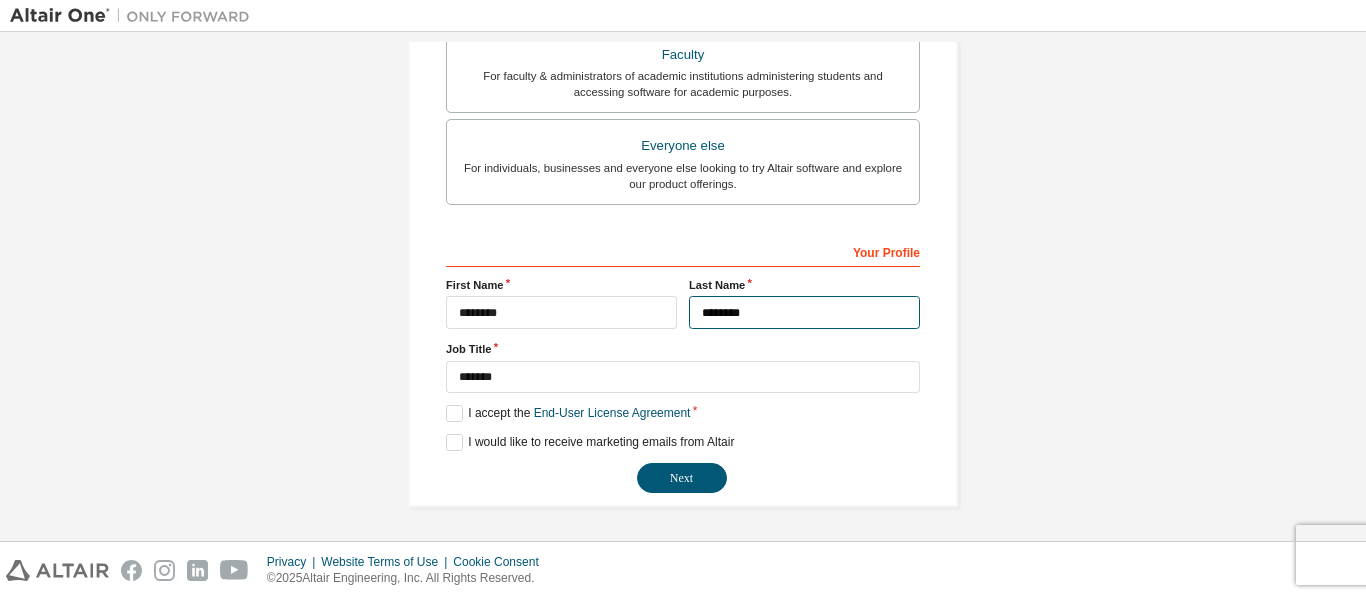 click on "********" at bounding box center (804, 312) 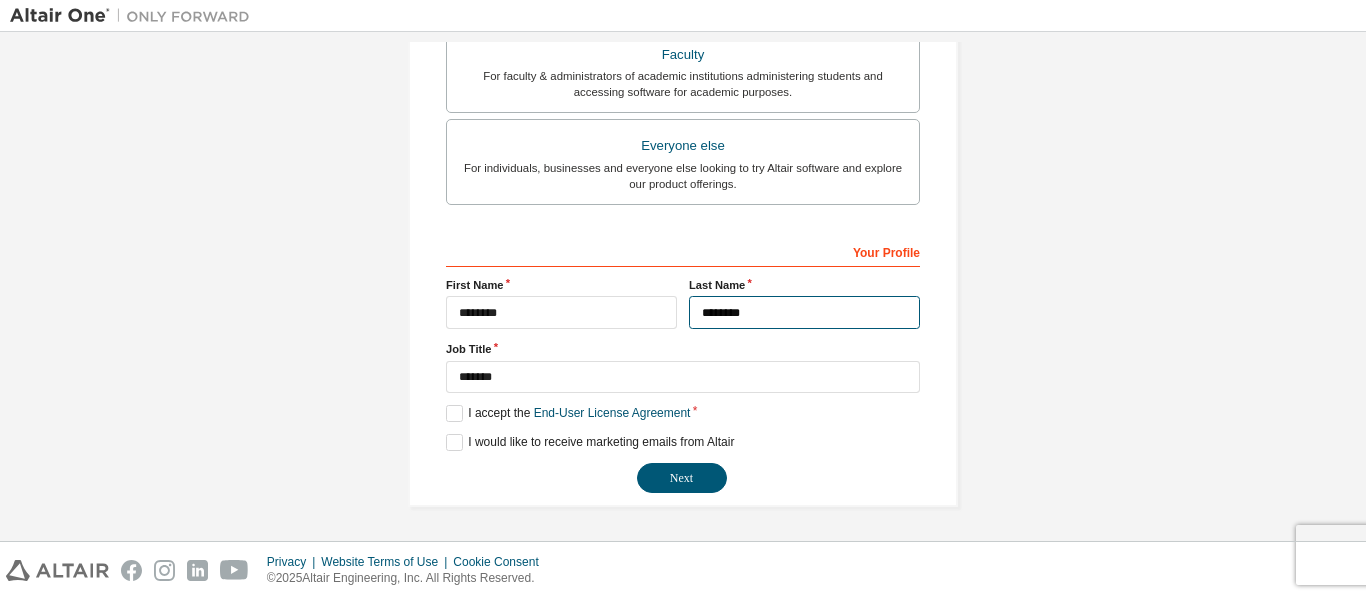 click on "********" at bounding box center (804, 312) 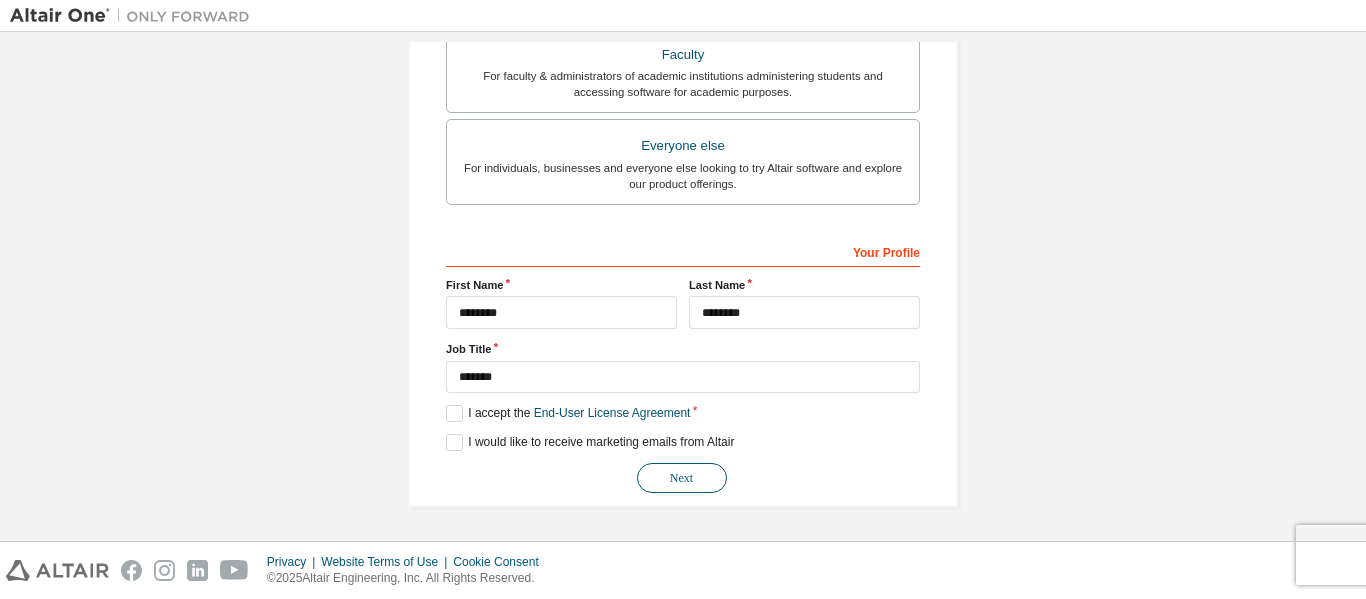 click on "Next" at bounding box center [682, 478] 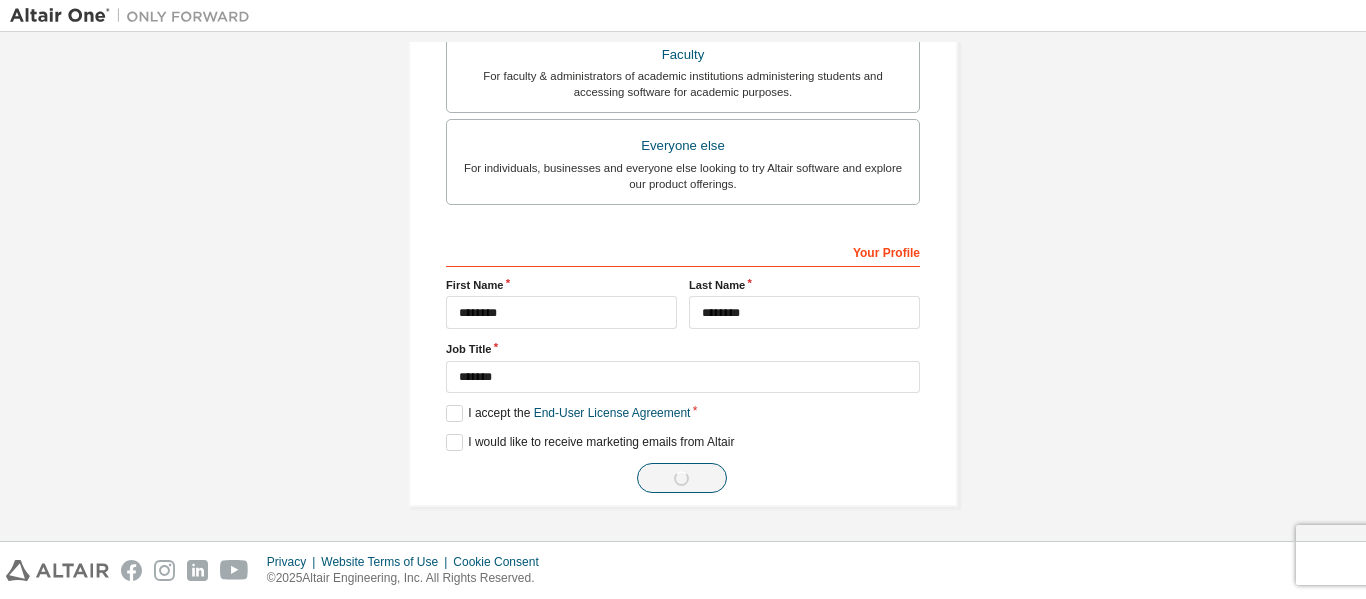click on "Next" at bounding box center (683, 478) 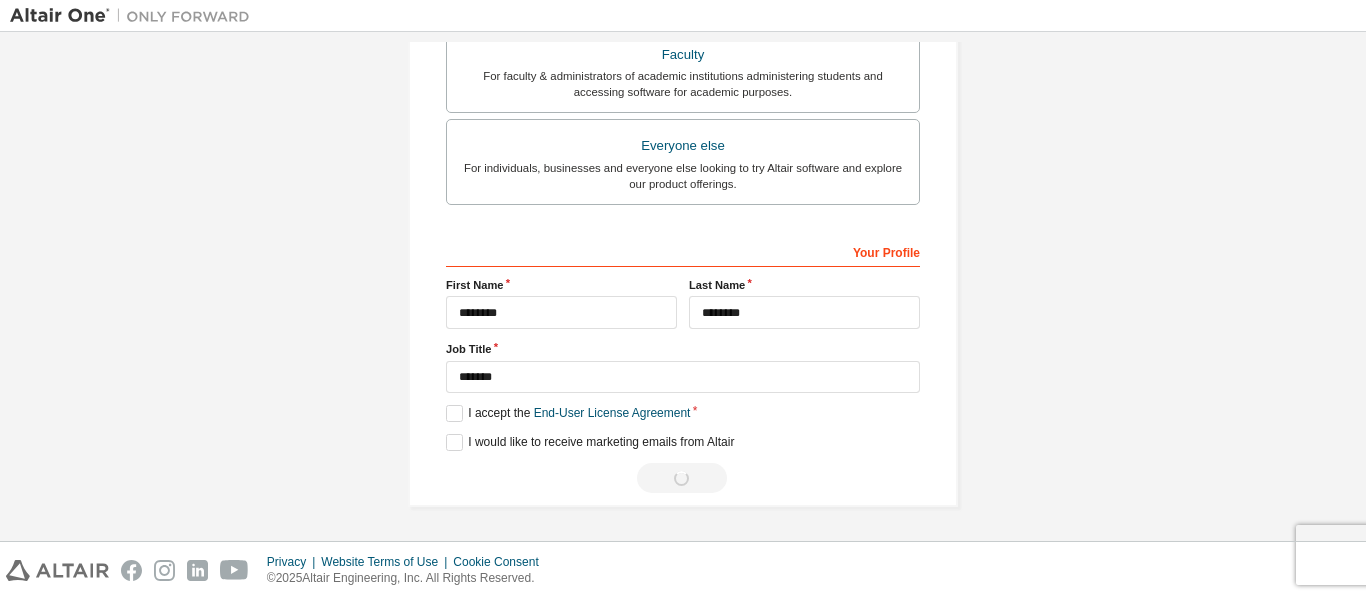 click on "**********" at bounding box center (683, 1) 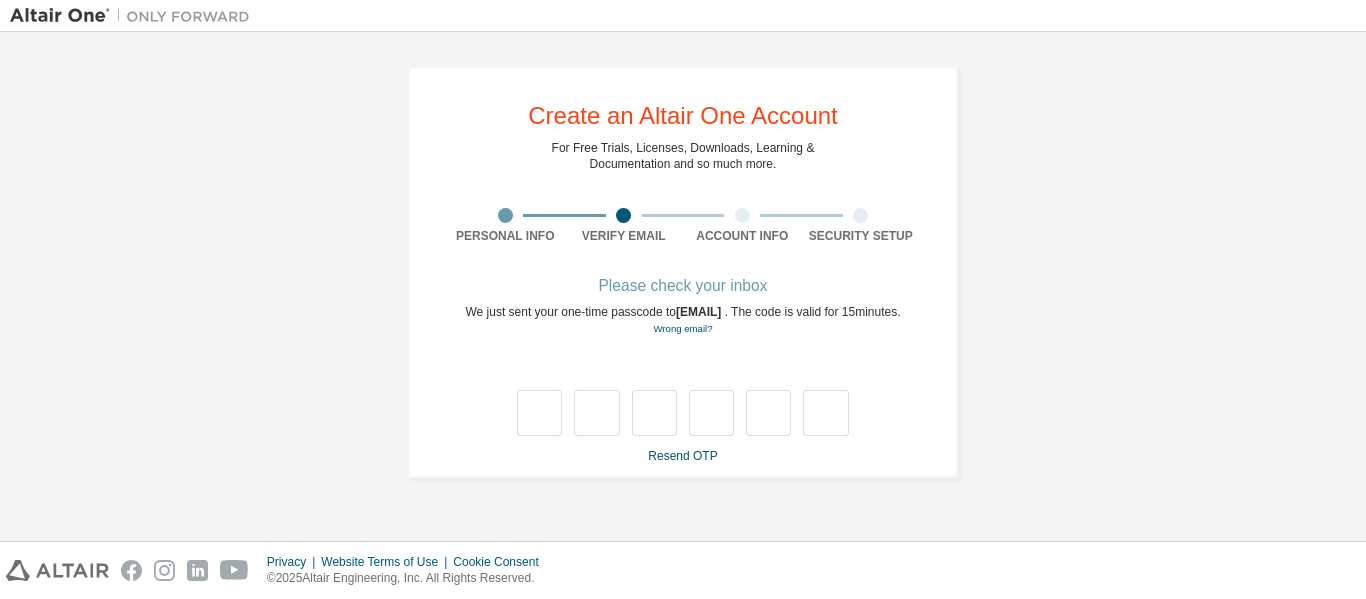 scroll, scrollTop: 0, scrollLeft: 0, axis: both 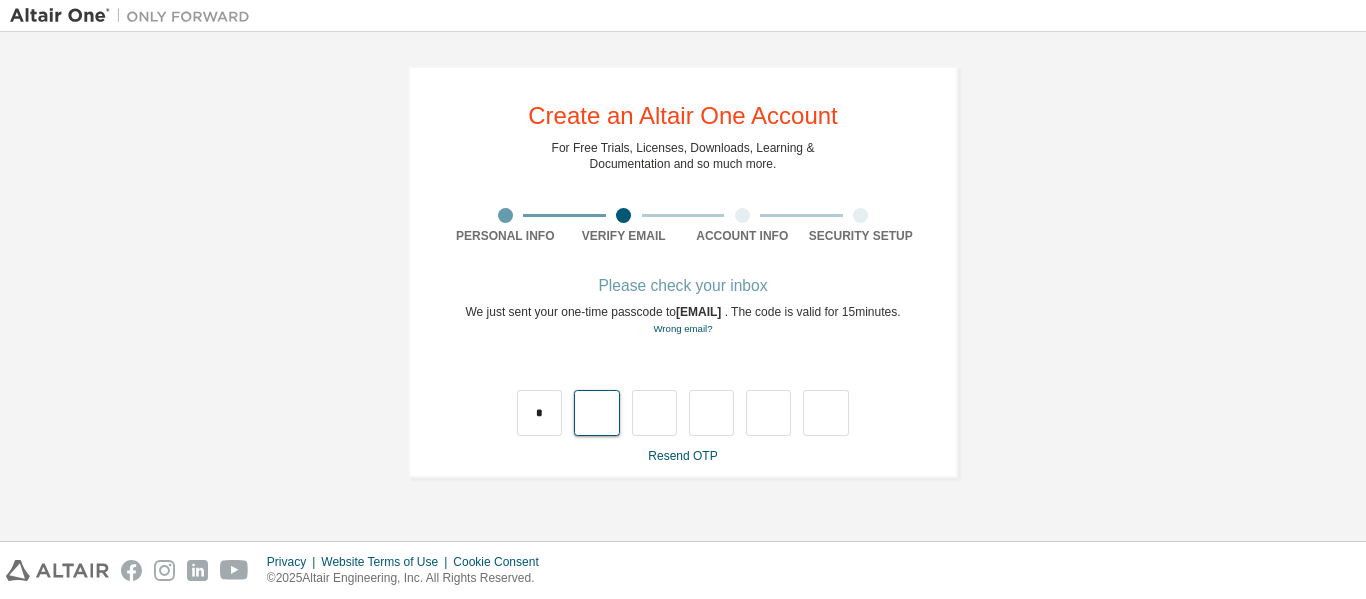 type on "*" 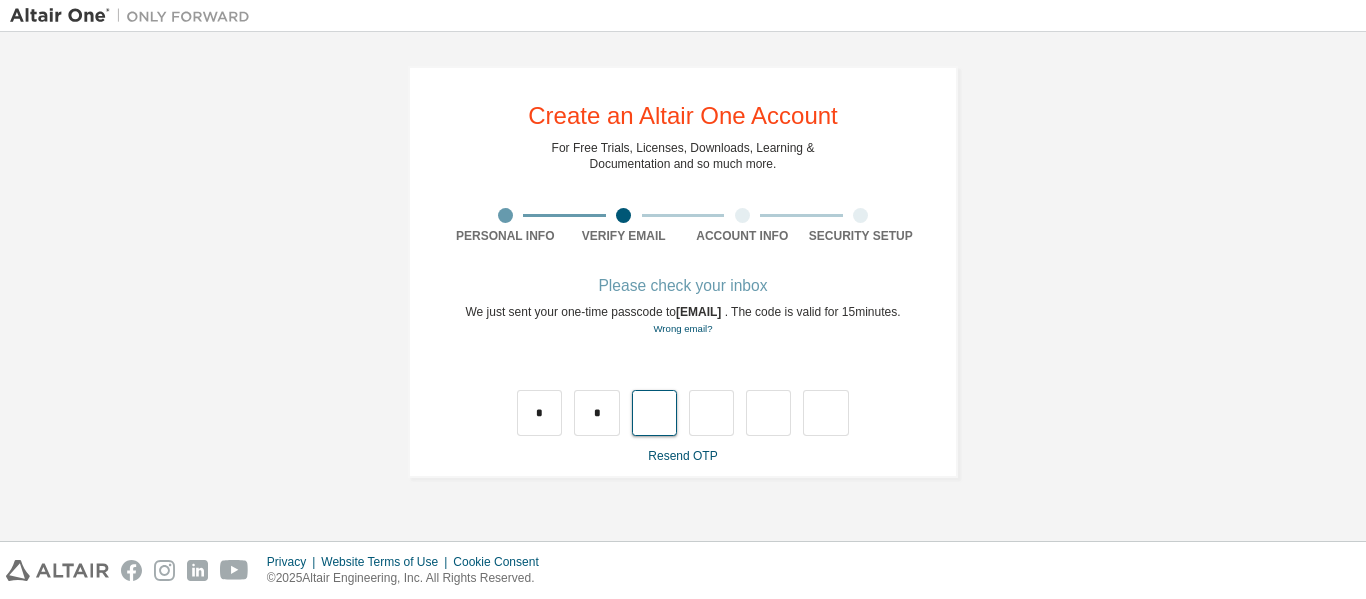 type on "*" 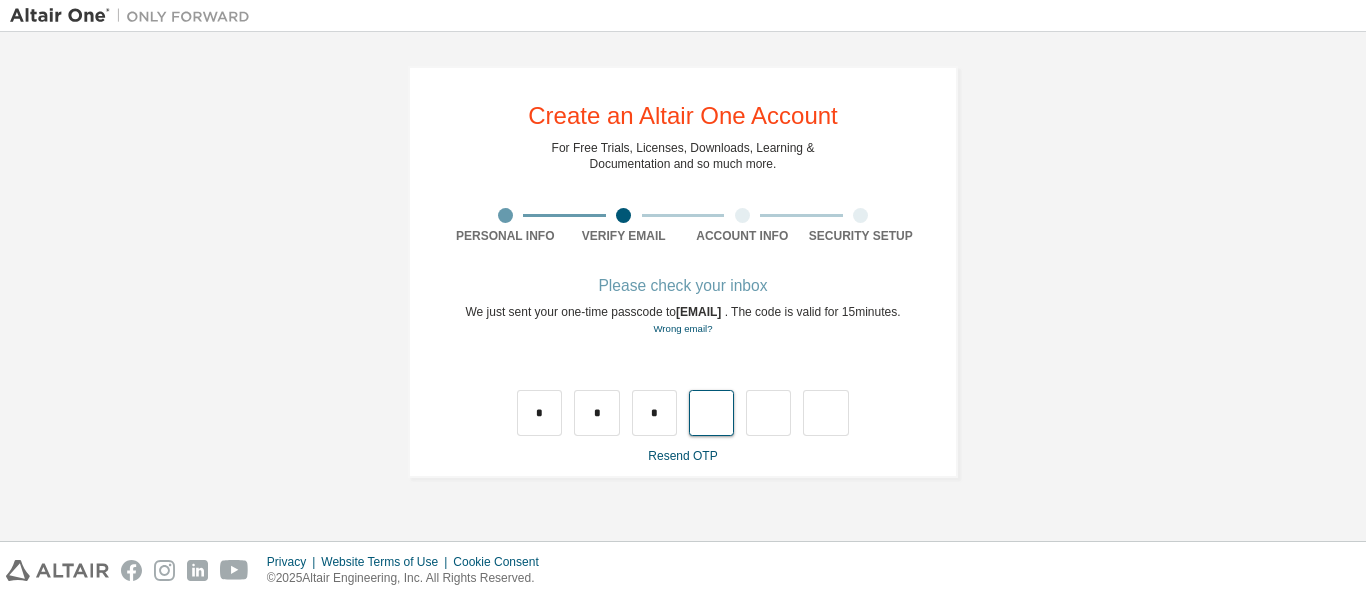 type on "*" 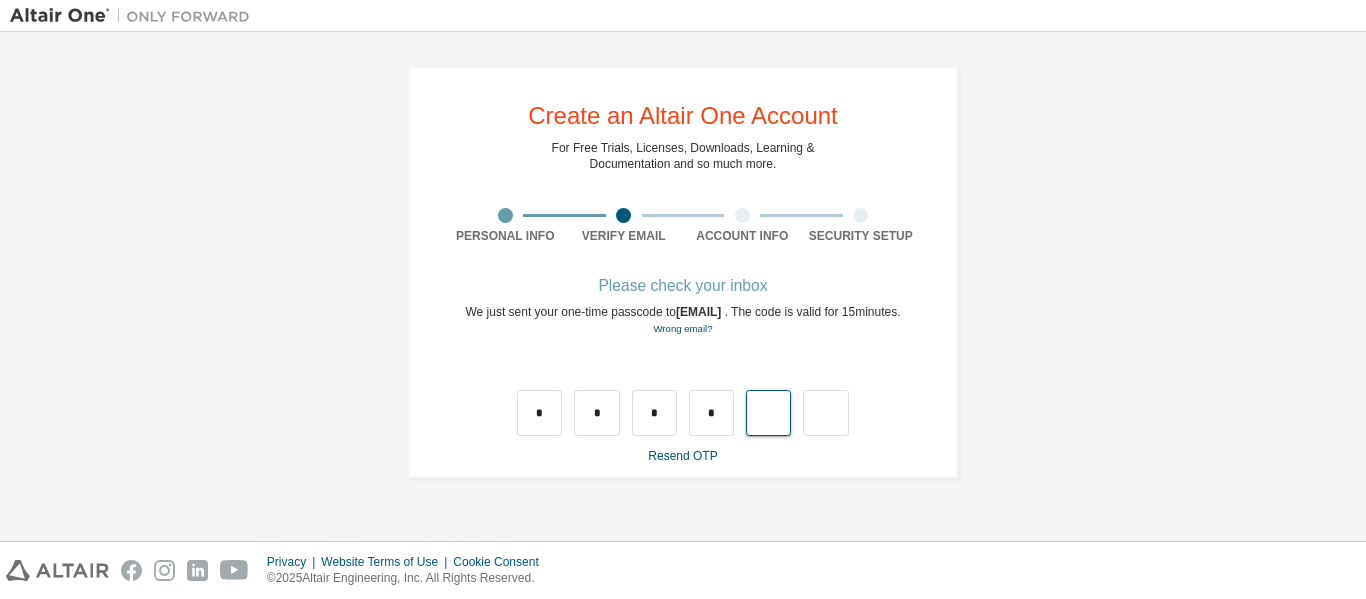 type on "*" 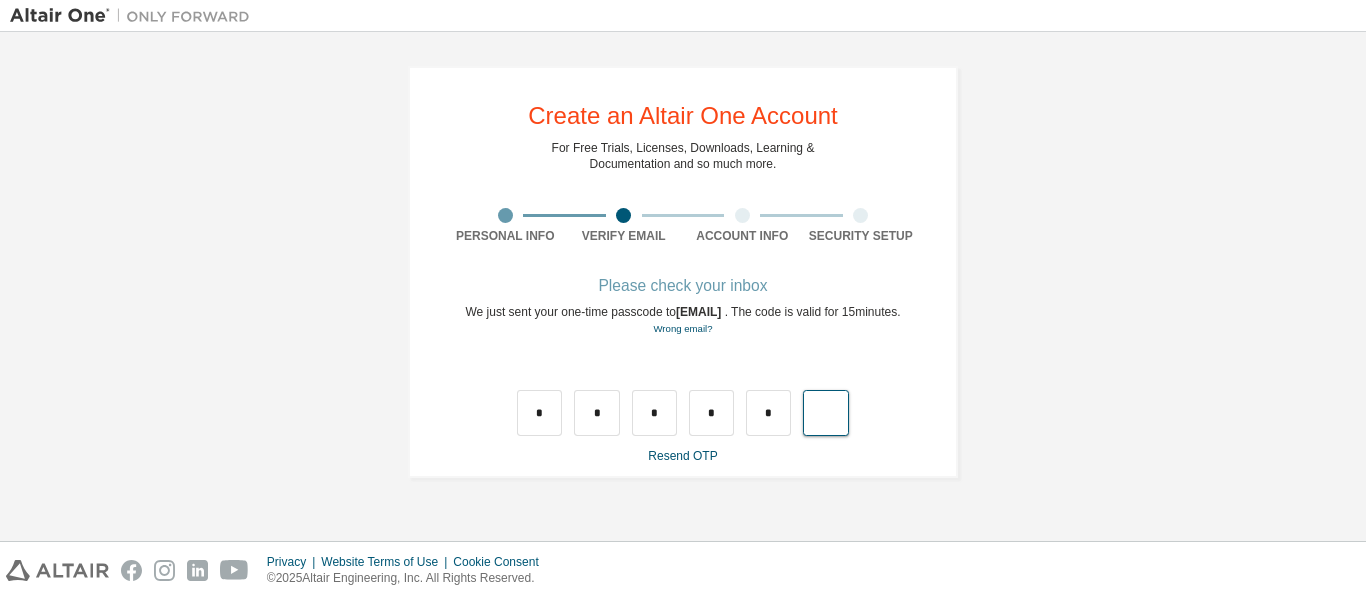 type on "*" 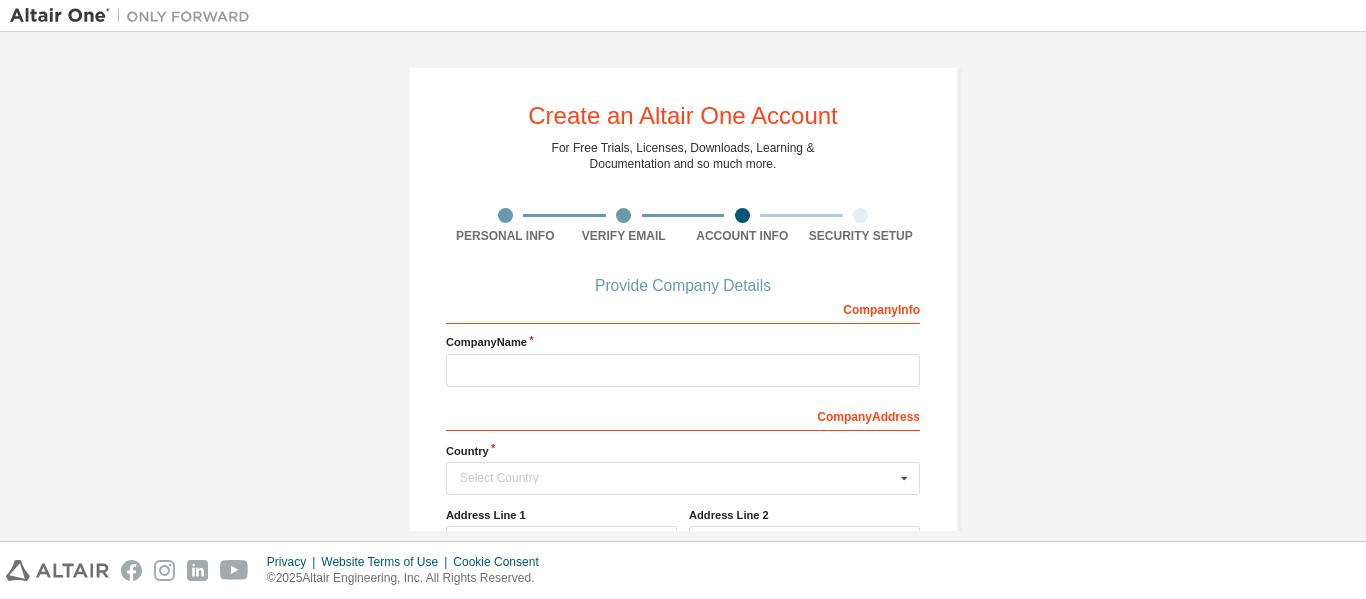 click on "Company  Name" at bounding box center (683, 360) 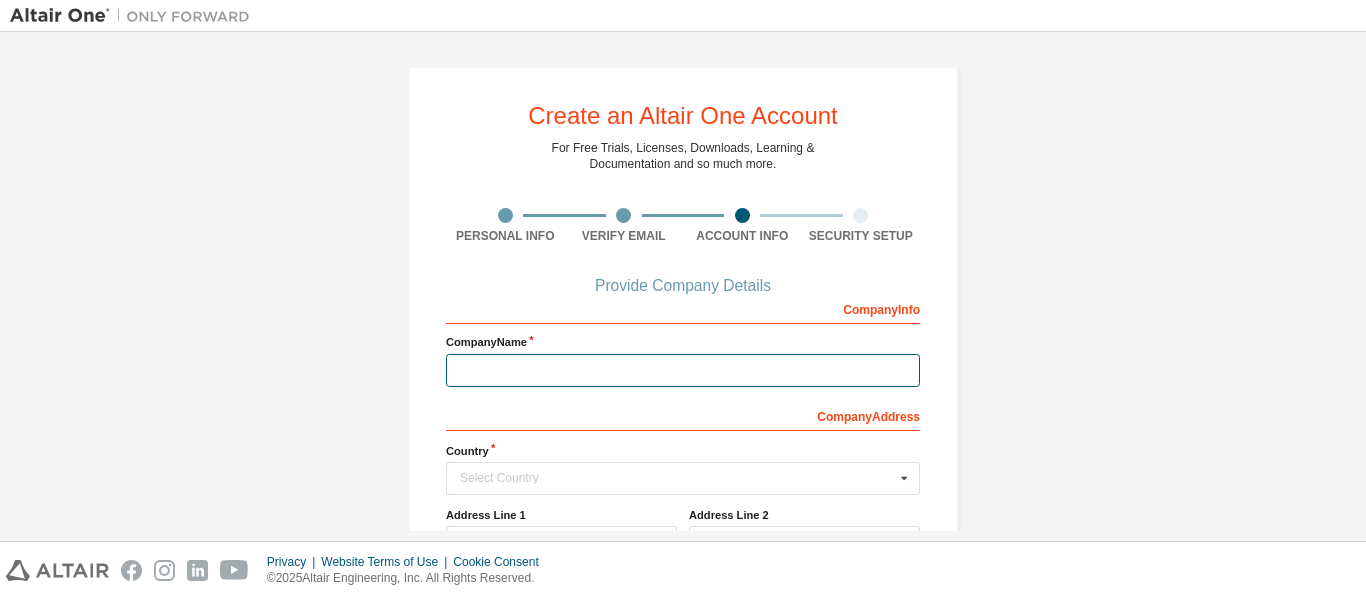 click at bounding box center (683, 370) 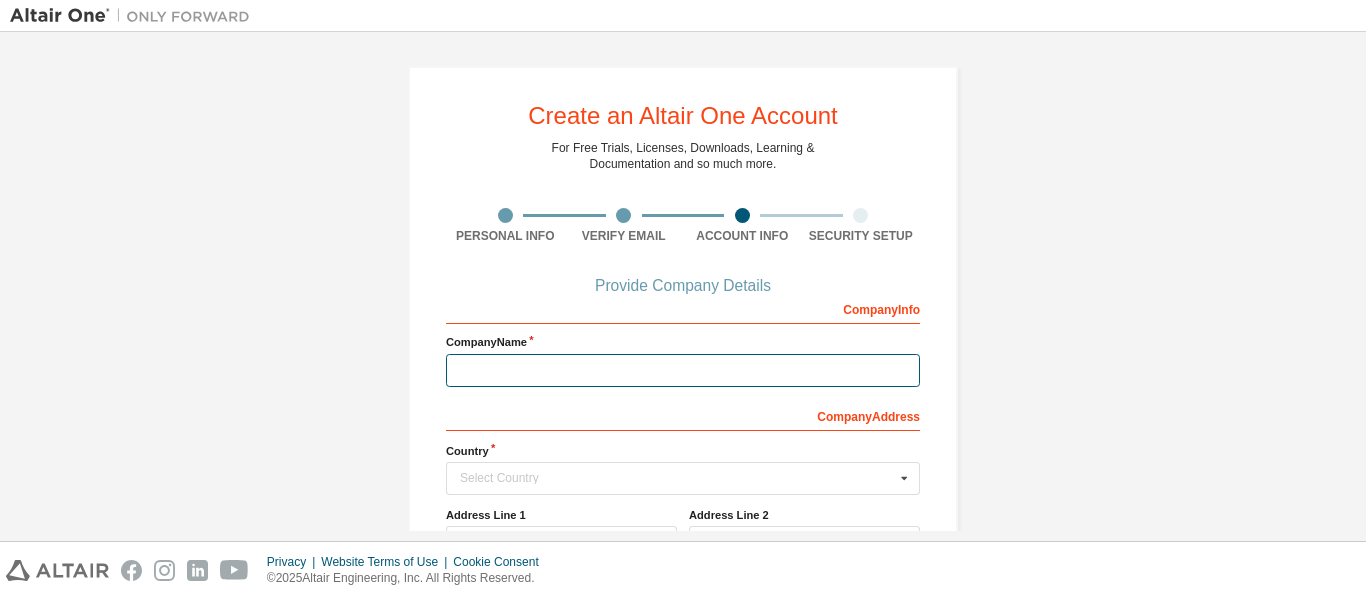click at bounding box center [683, 370] 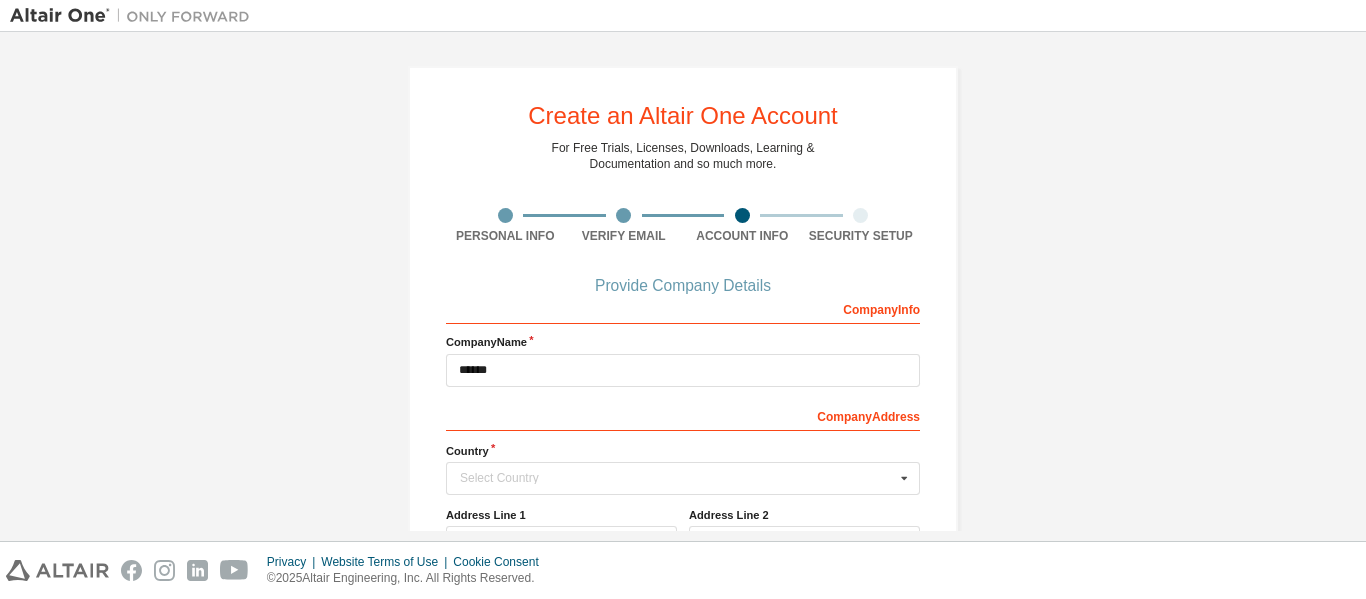 type 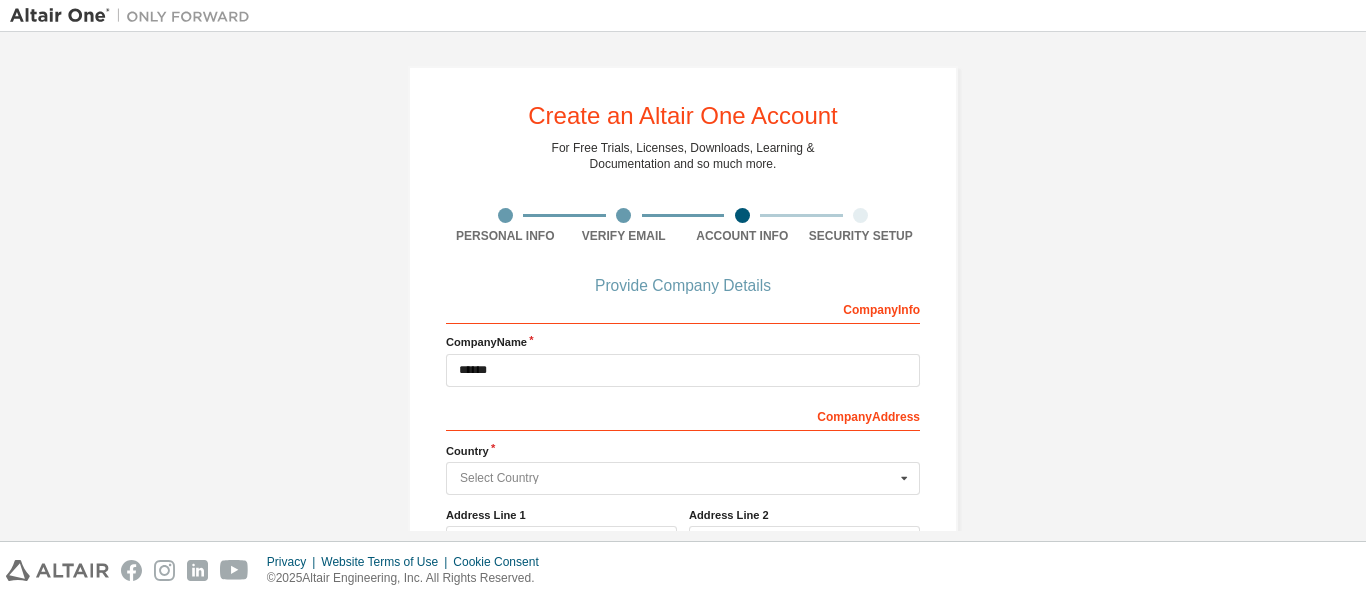 type on "******" 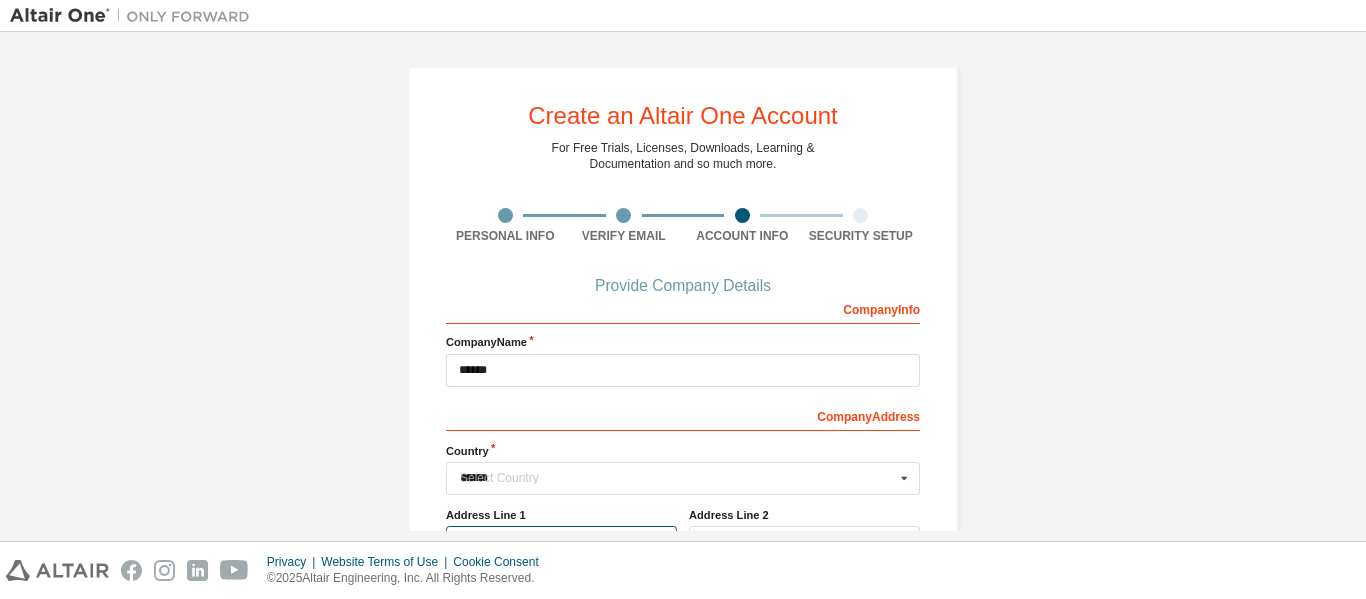type on "**********" 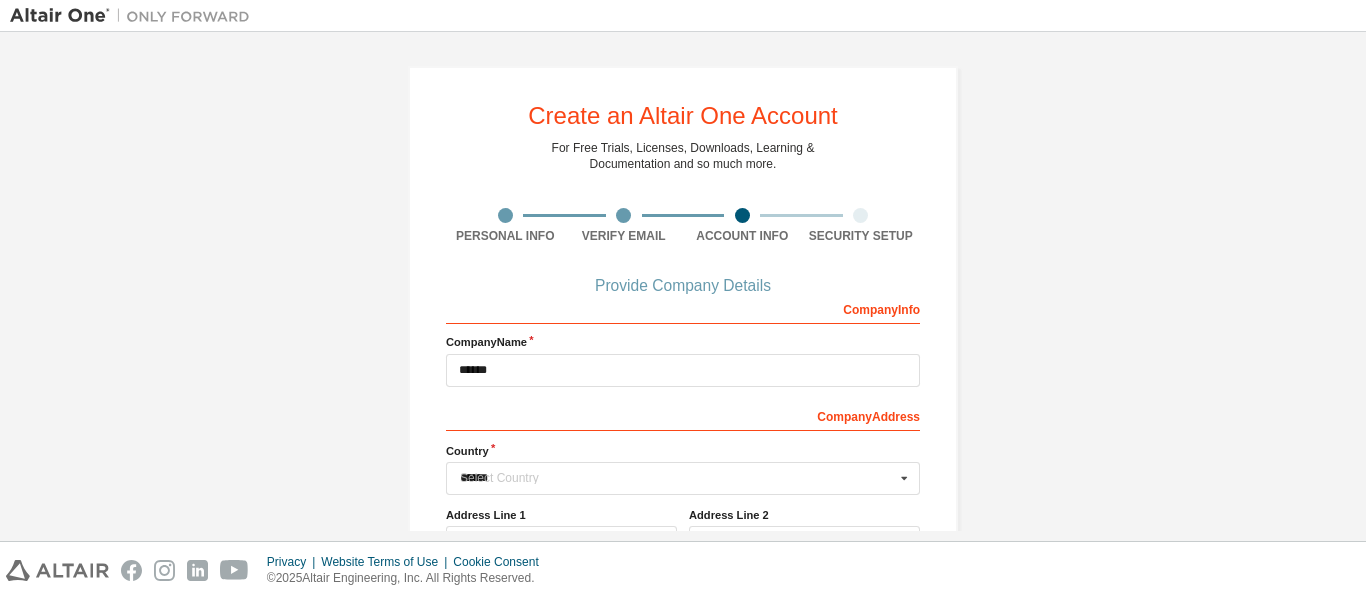 type on "*****" 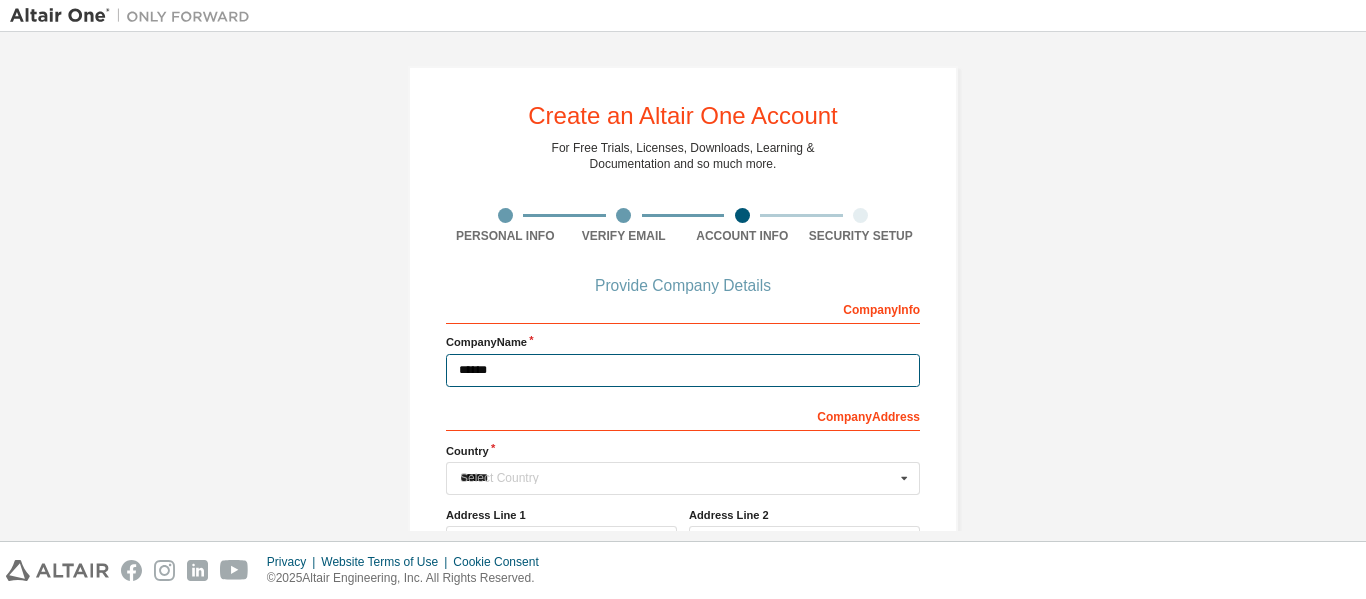 type 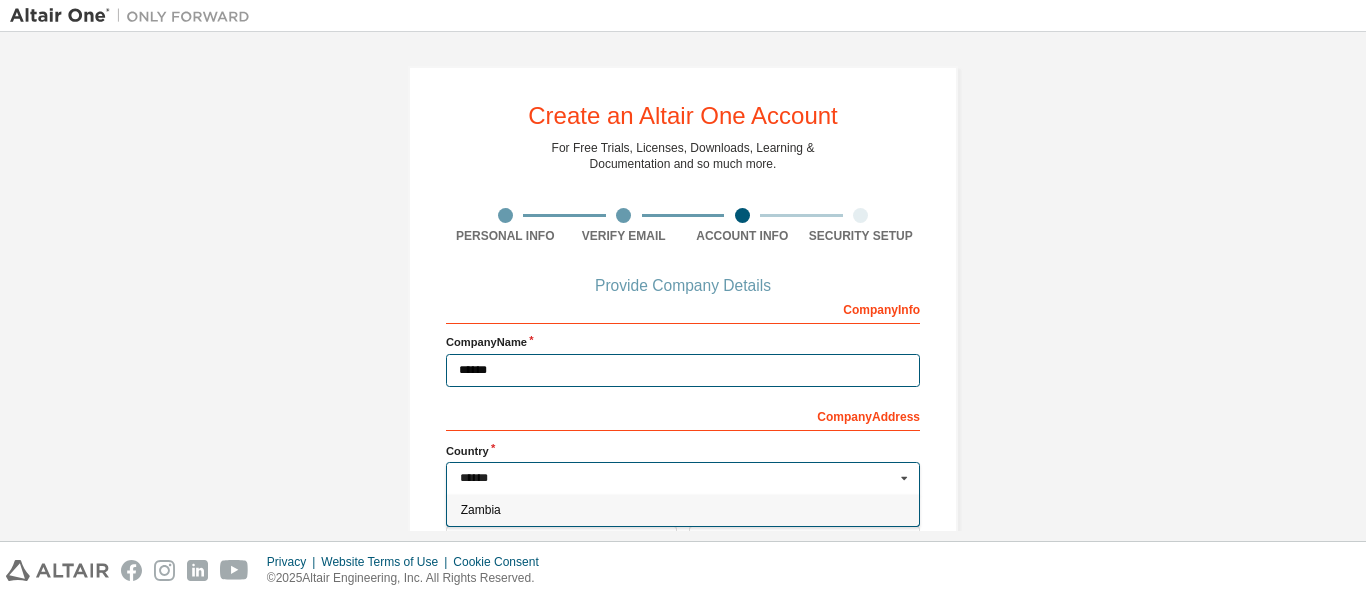 type 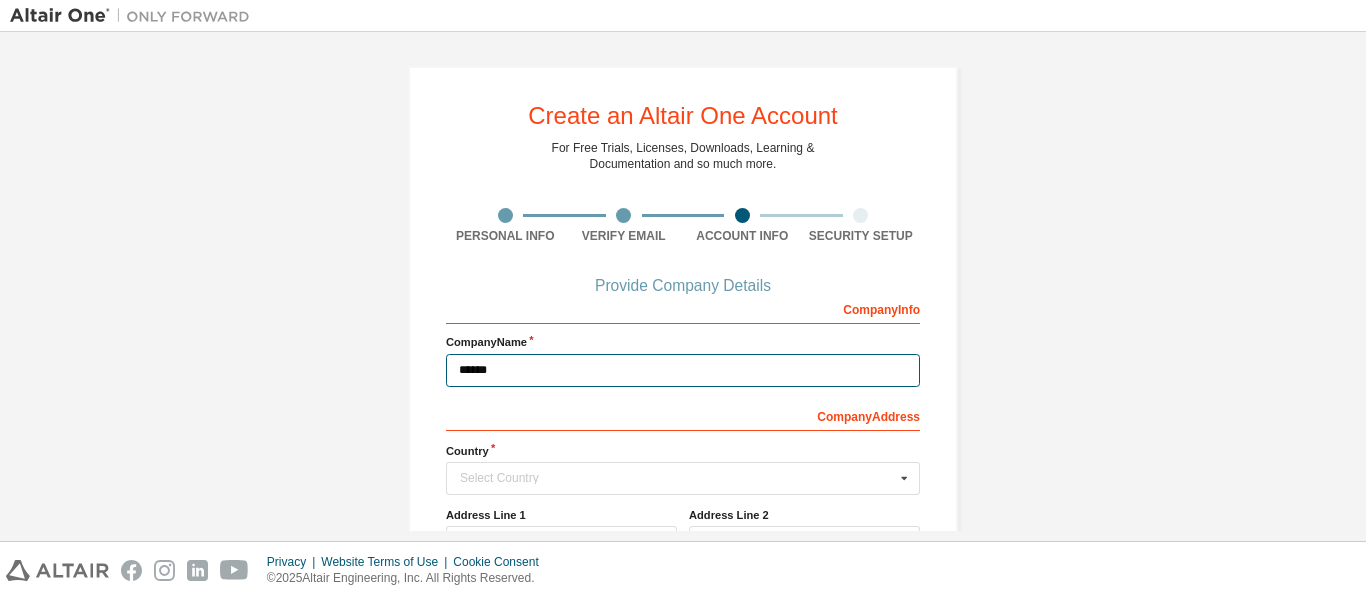 click on "******" at bounding box center (683, 370) 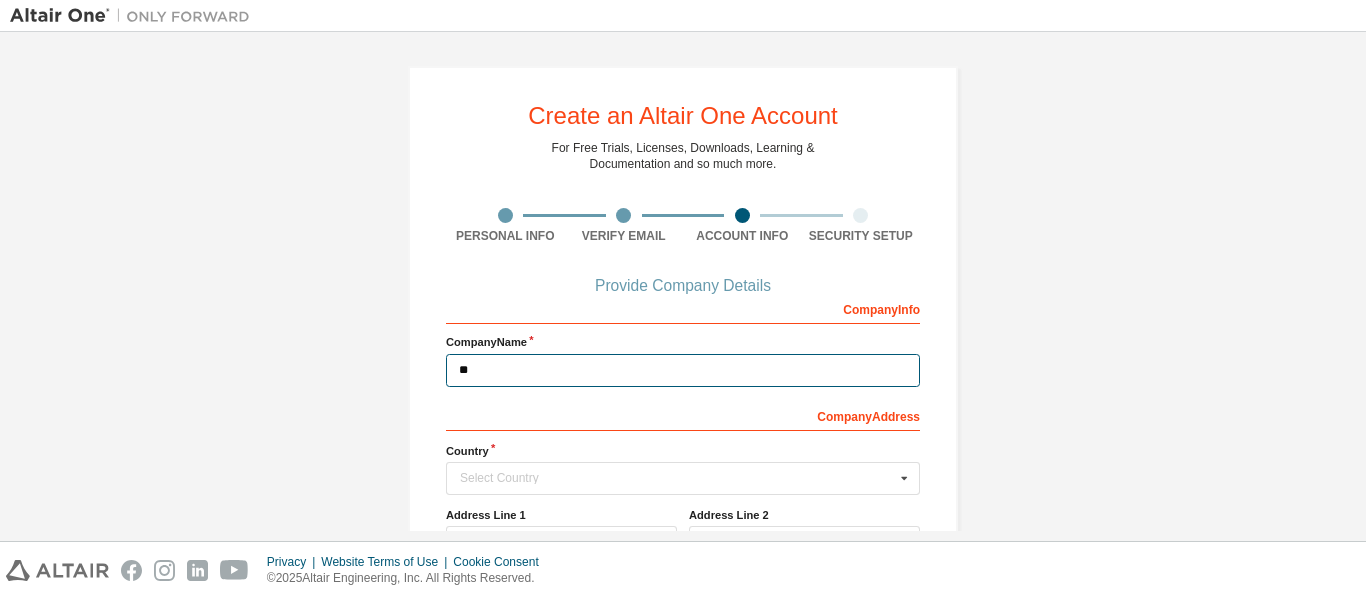 type on "*" 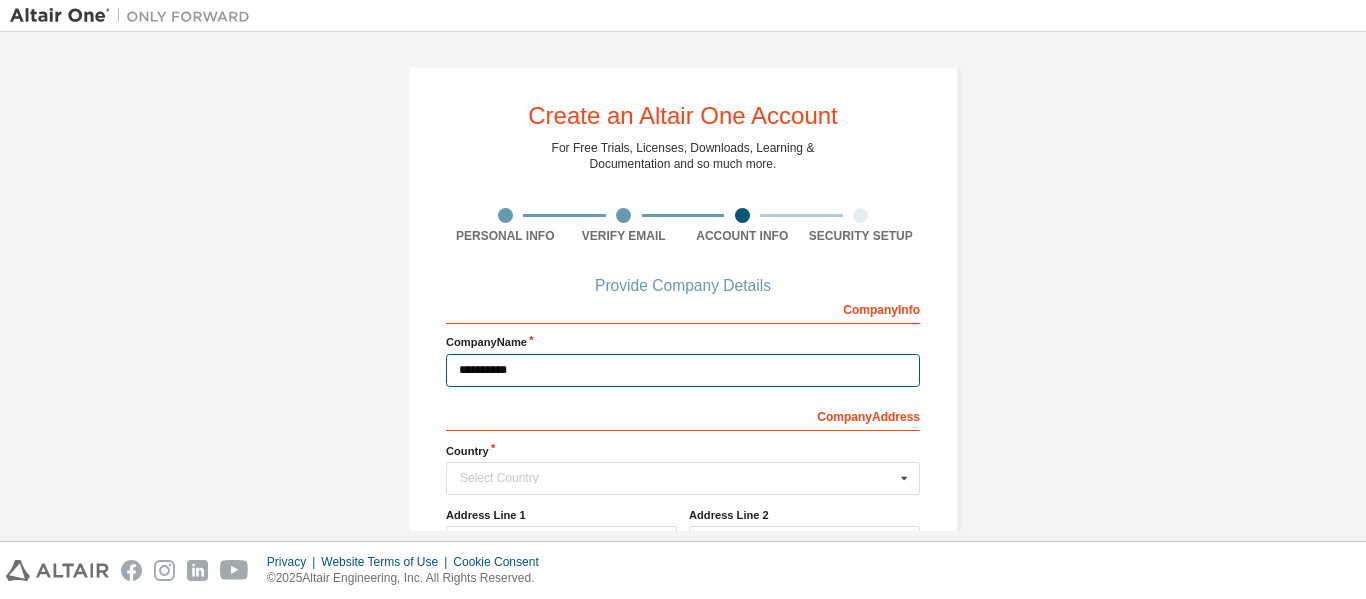 scroll, scrollTop: 315, scrollLeft: 0, axis: vertical 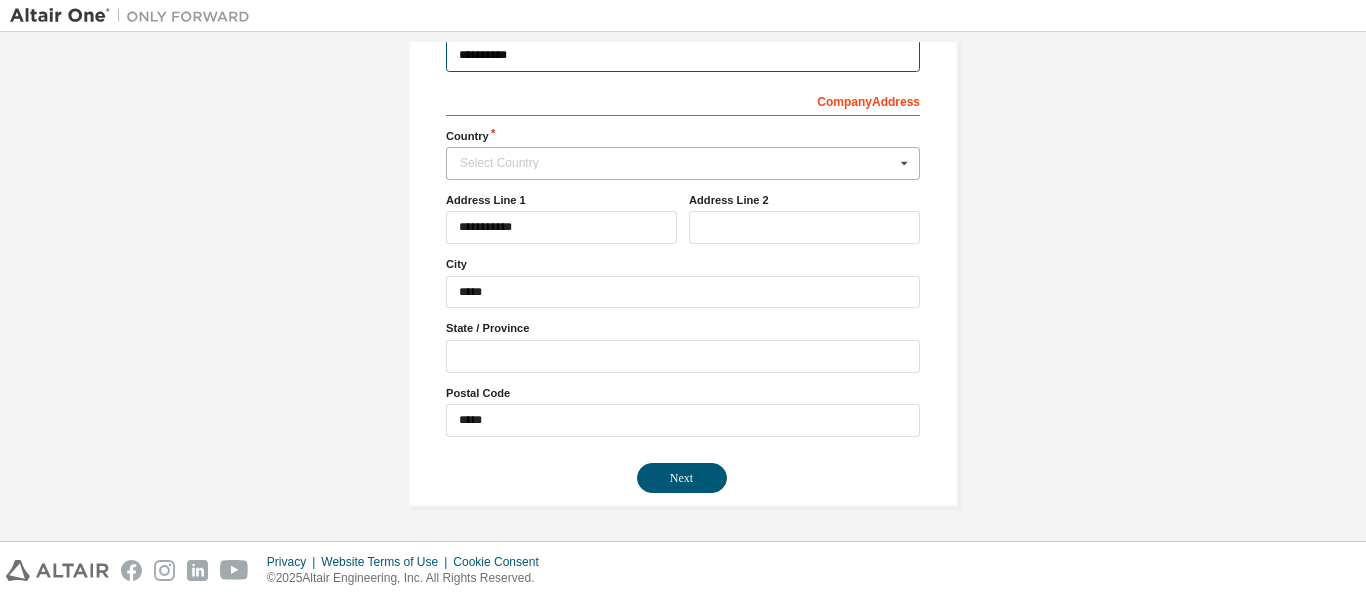 type on "**********" 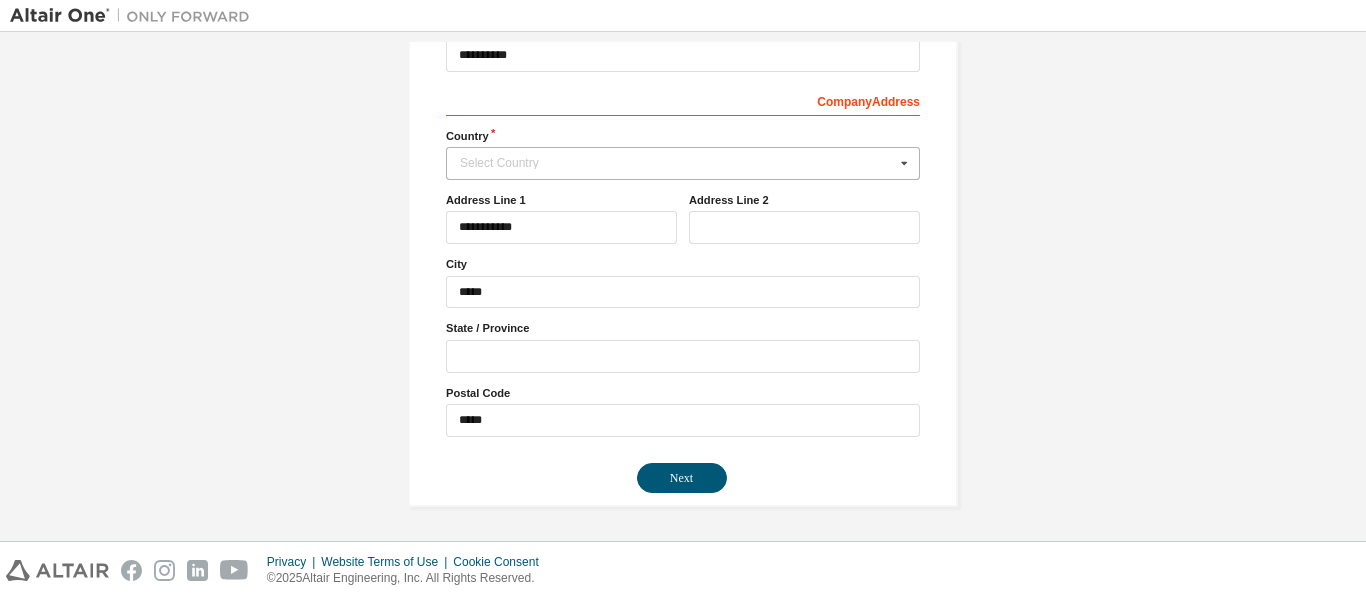 click on "Select Country" at bounding box center [677, 163] 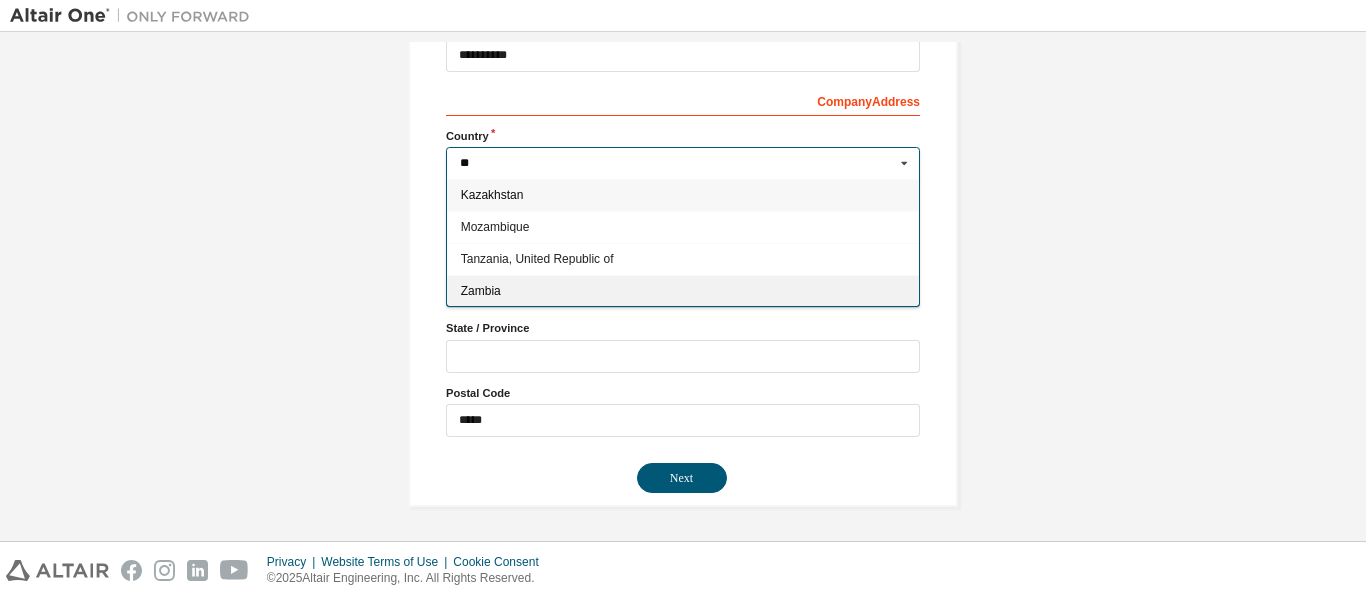 type on "**" 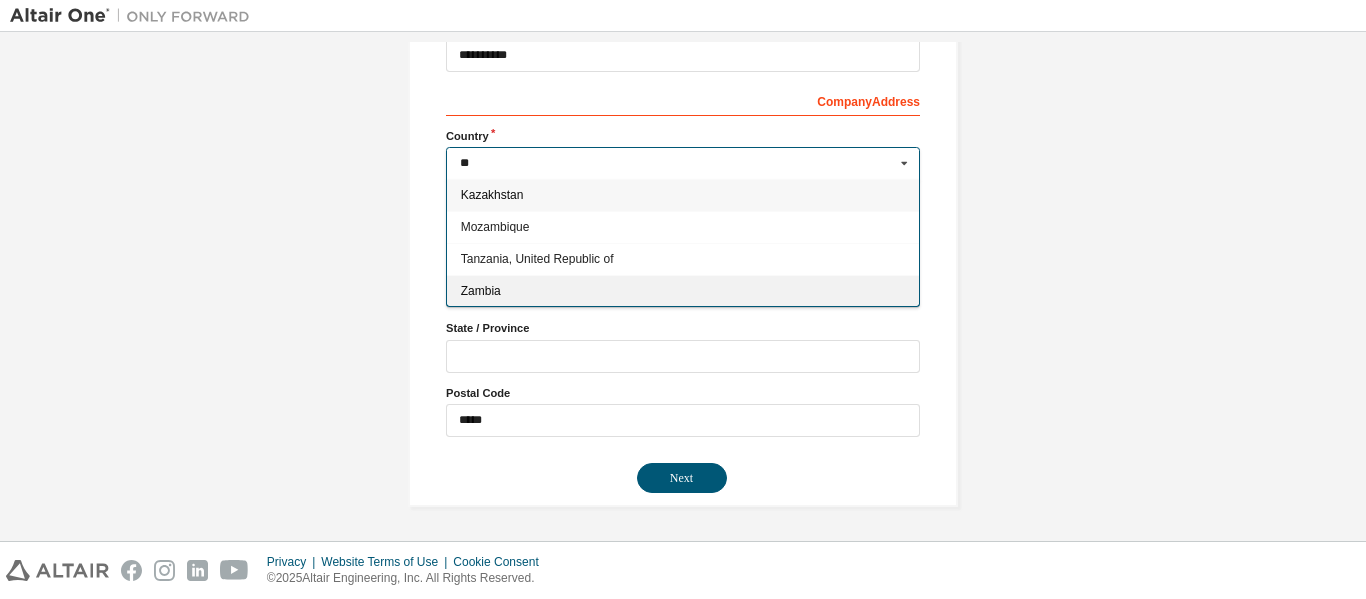 click on "Zambia" at bounding box center (683, 291) 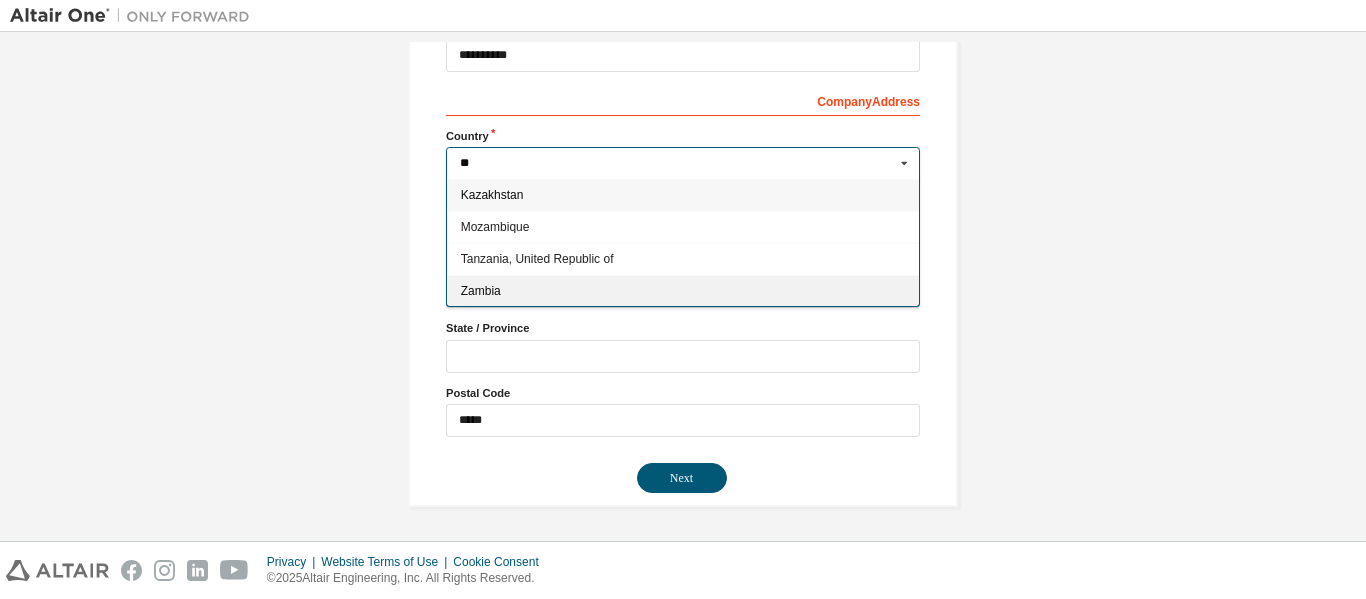 type on "***" 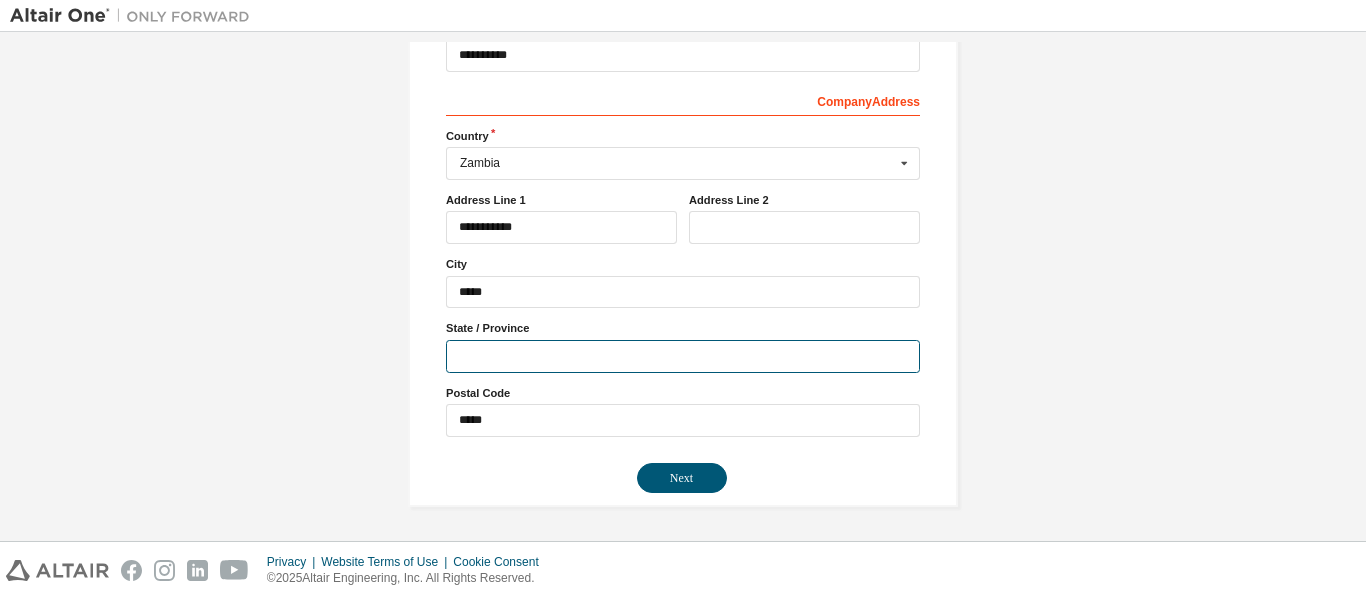 click at bounding box center [683, 356] 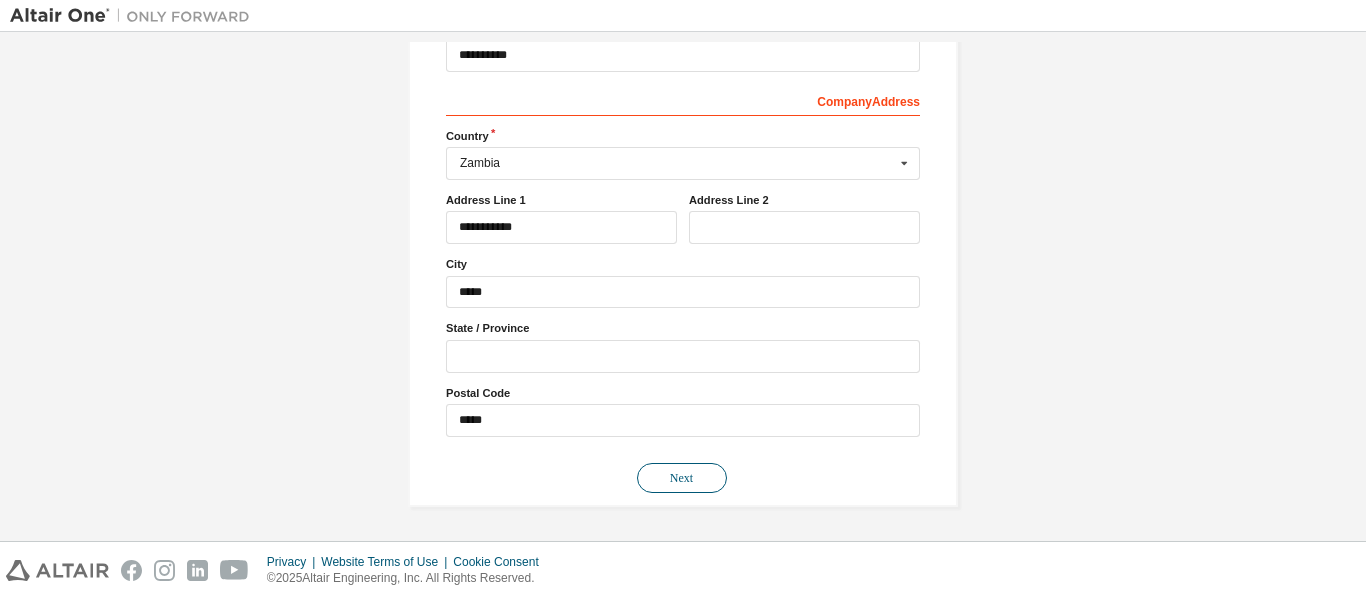 click on "Next" at bounding box center [682, 478] 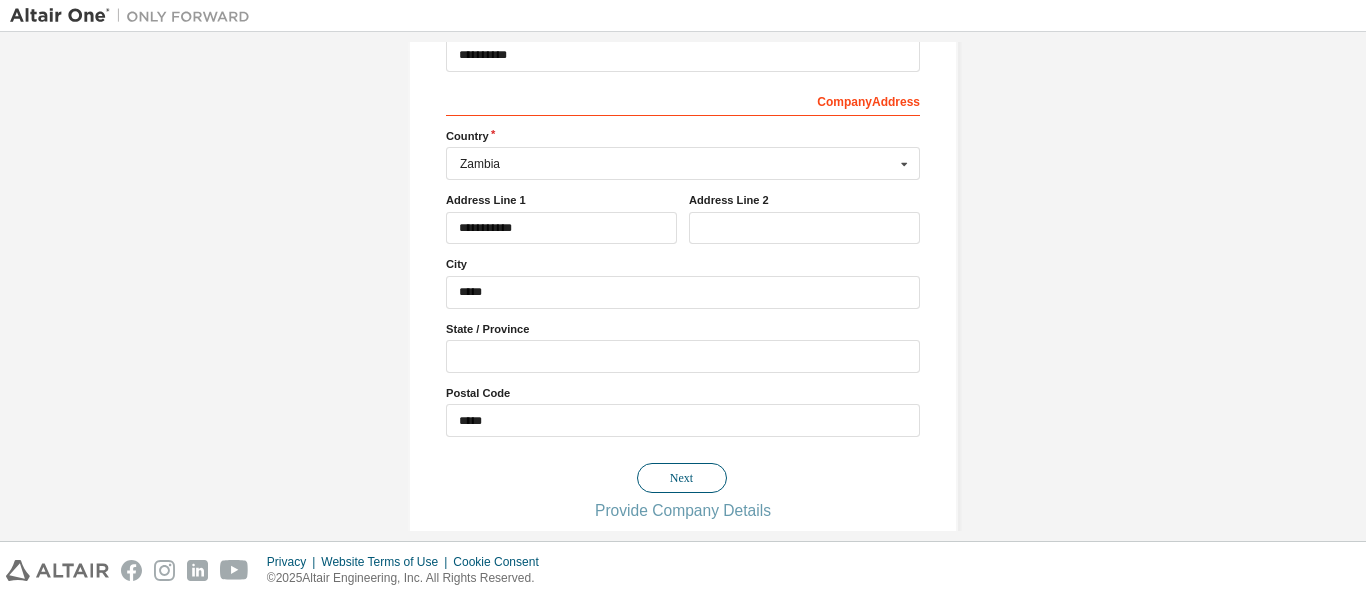 scroll, scrollTop: 0, scrollLeft: 0, axis: both 